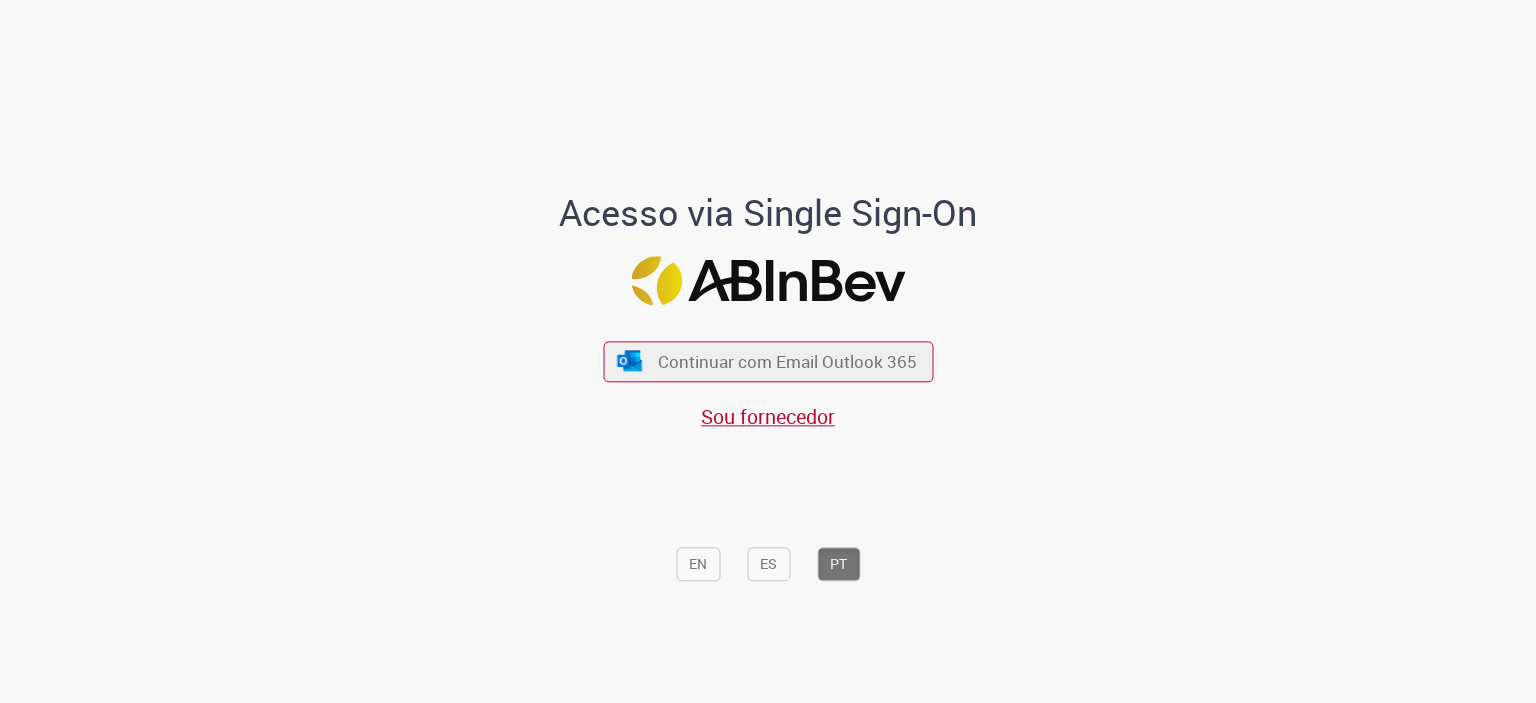 scroll, scrollTop: 0, scrollLeft: 0, axis: both 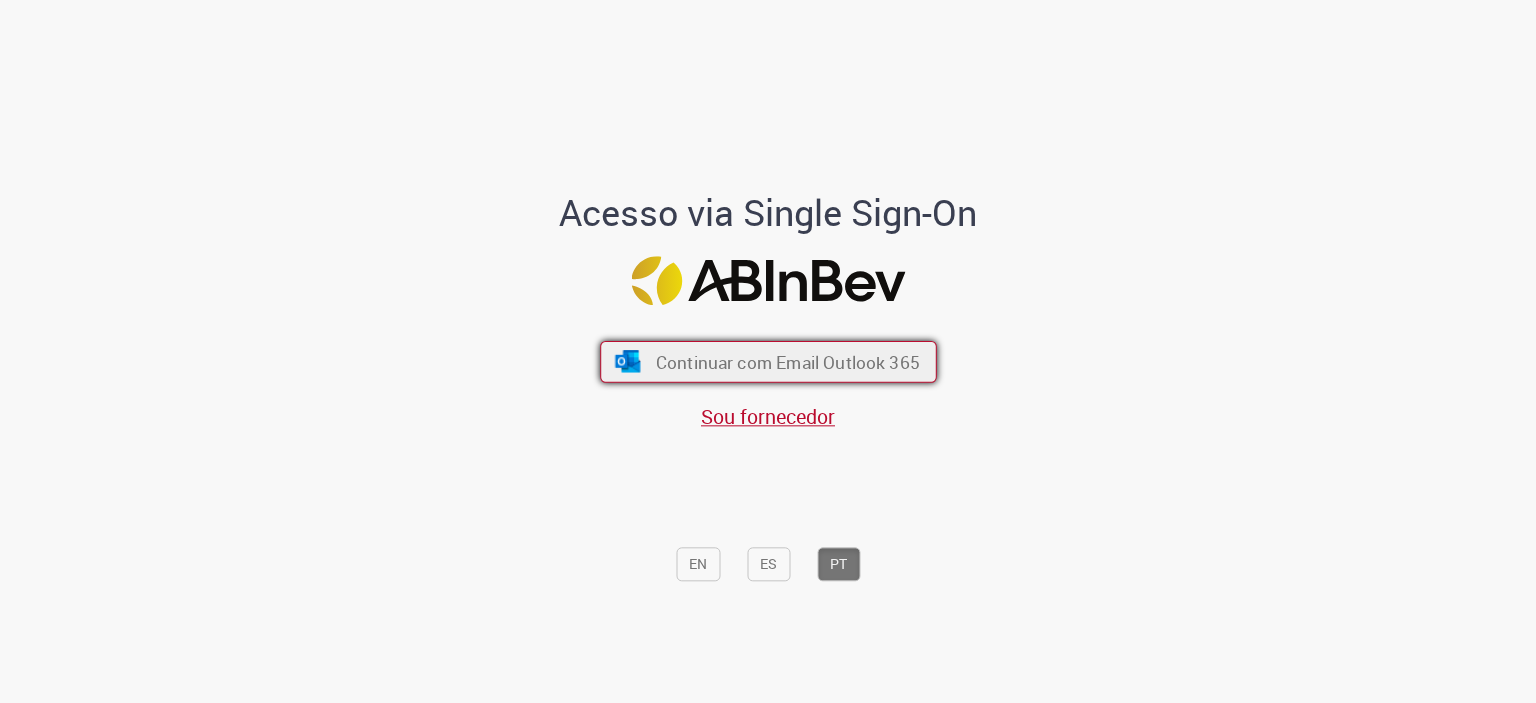 click on "Continuar com Email Outlook 365" at bounding box center [787, 361] 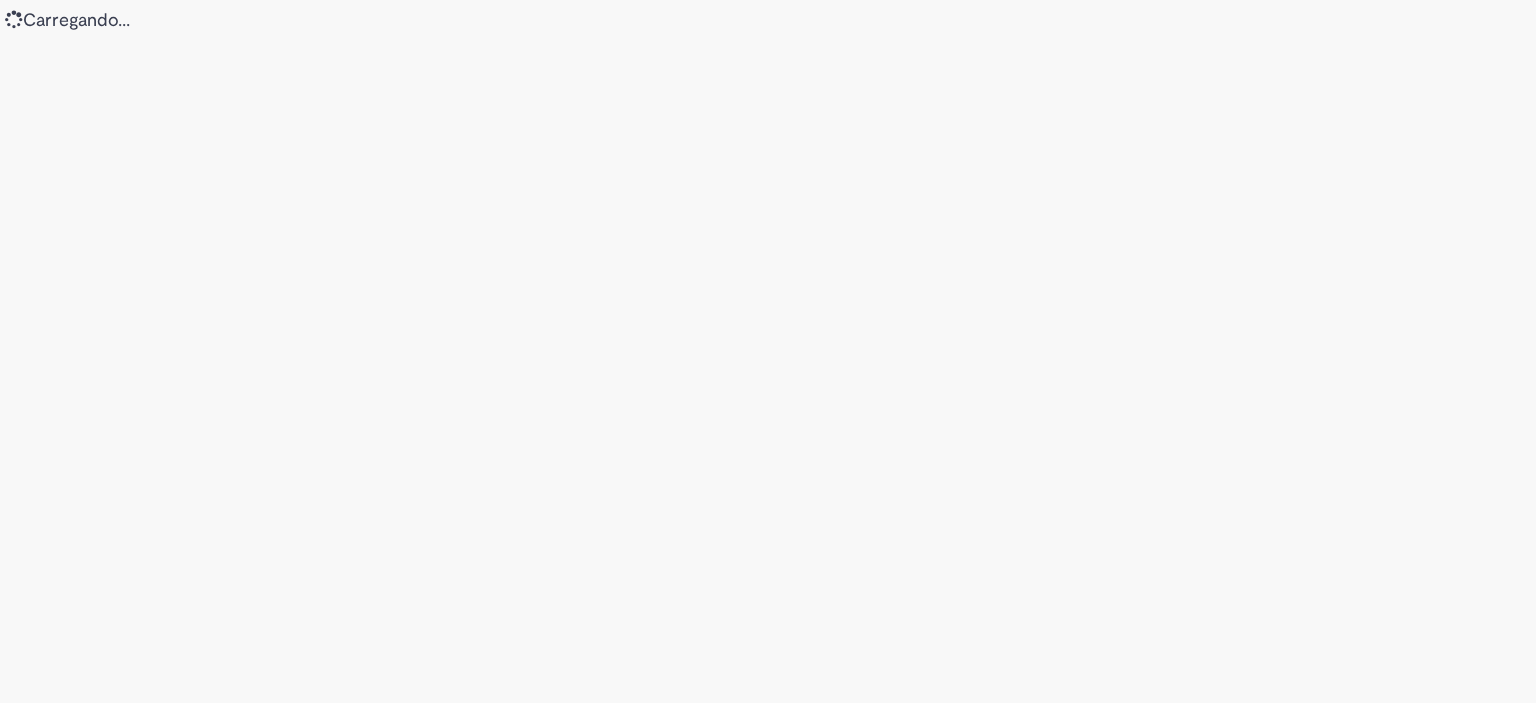 scroll, scrollTop: 0, scrollLeft: 0, axis: both 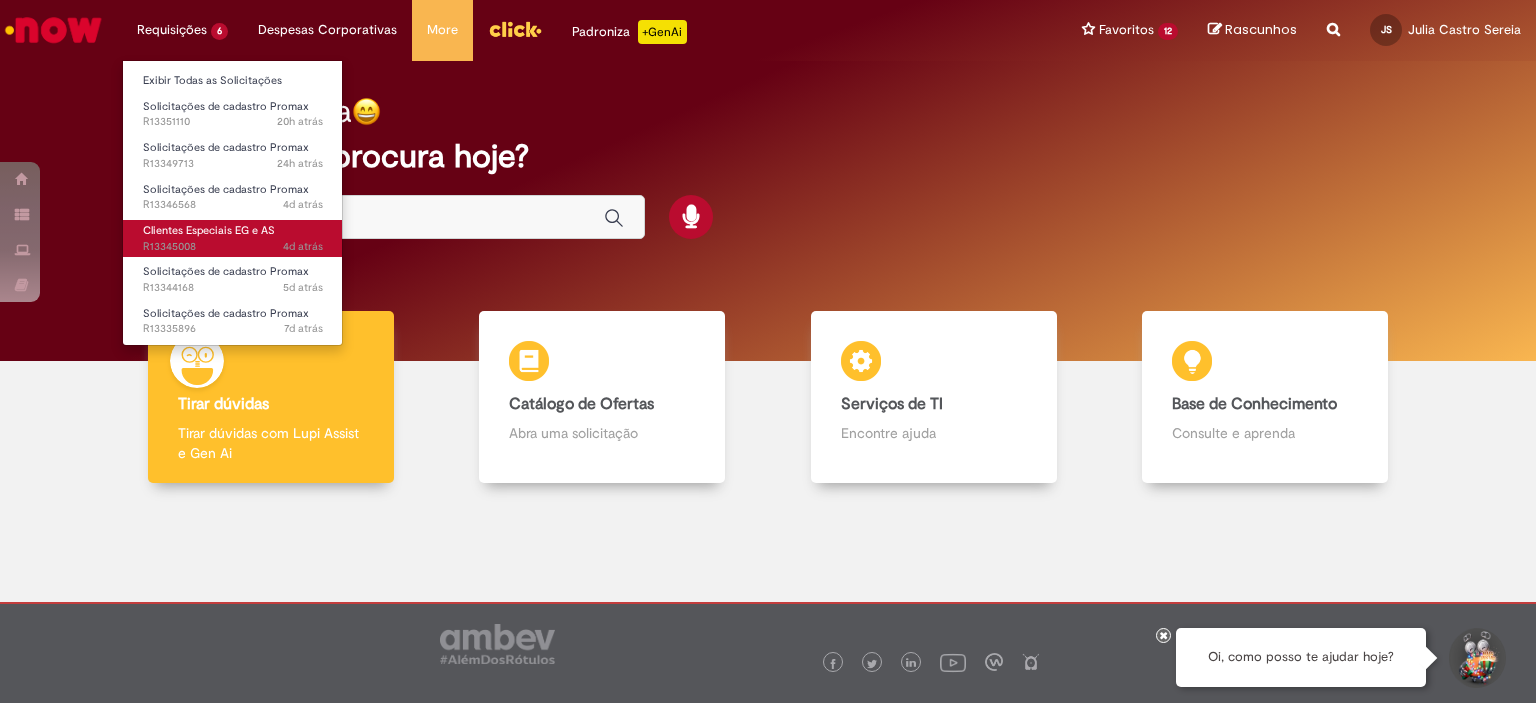 click on "Clientes Especiais EG e AS" at bounding box center (209, 230) 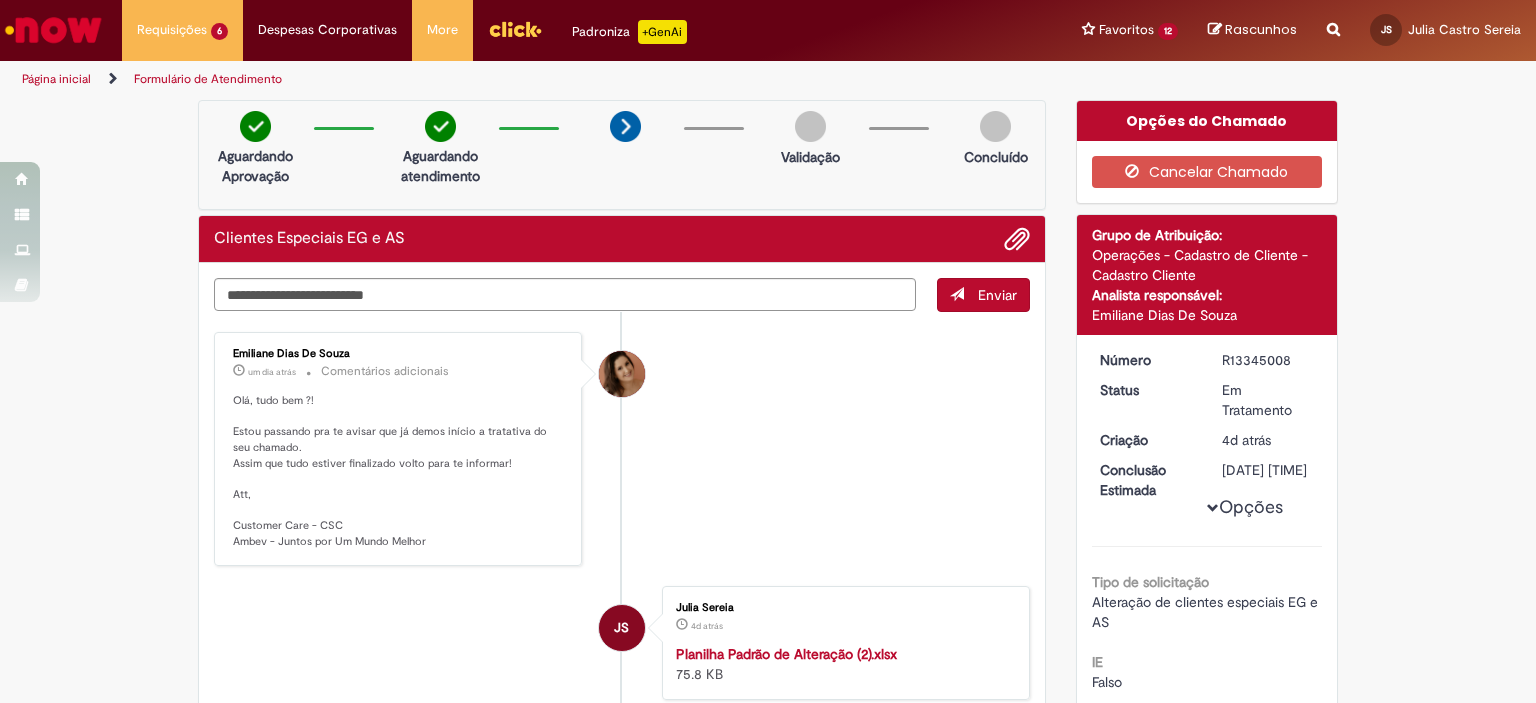 click on "Emiliane Dias De Souza
um dia atrás um dia atrás     Comentários adicionais
Olá, tudo bem ?!
Estou passando pra te avisar que já demos início a tratativa do seu chamado.
Assim que tudo estiver finalizado volto para te informar!
Att,
Customer Care - CSC
Ambev - Juntos por Um Mundo Melhor" at bounding box center [622, 449] 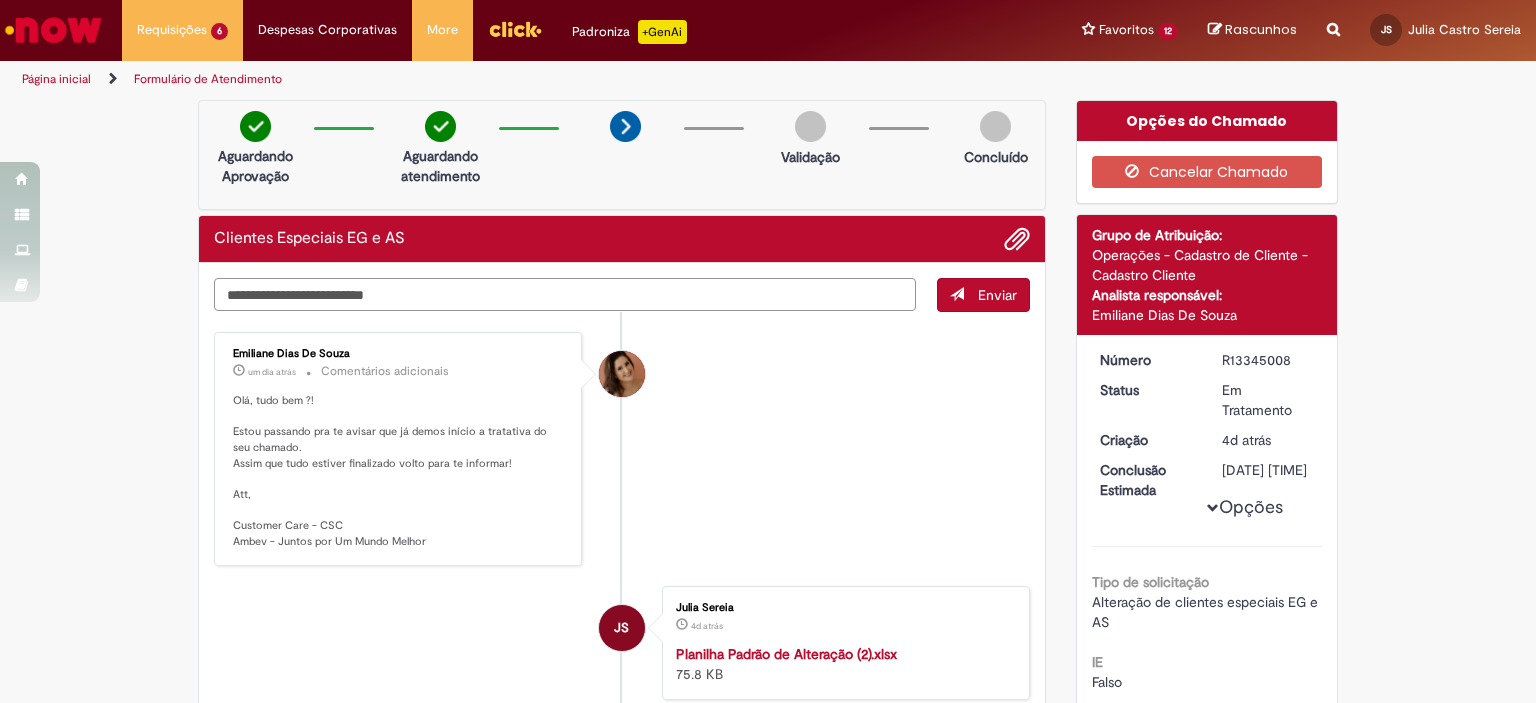 click at bounding box center (565, 295) 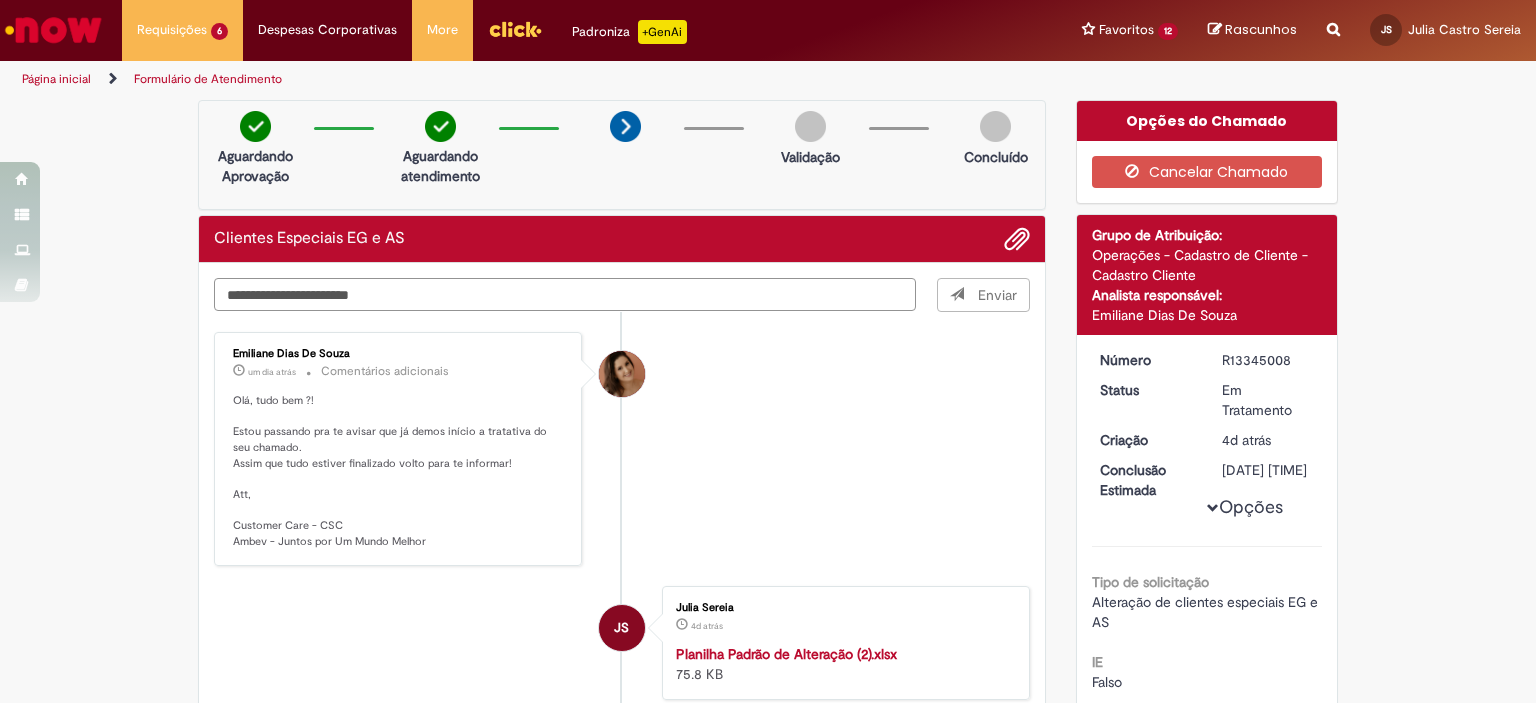 type on "**********" 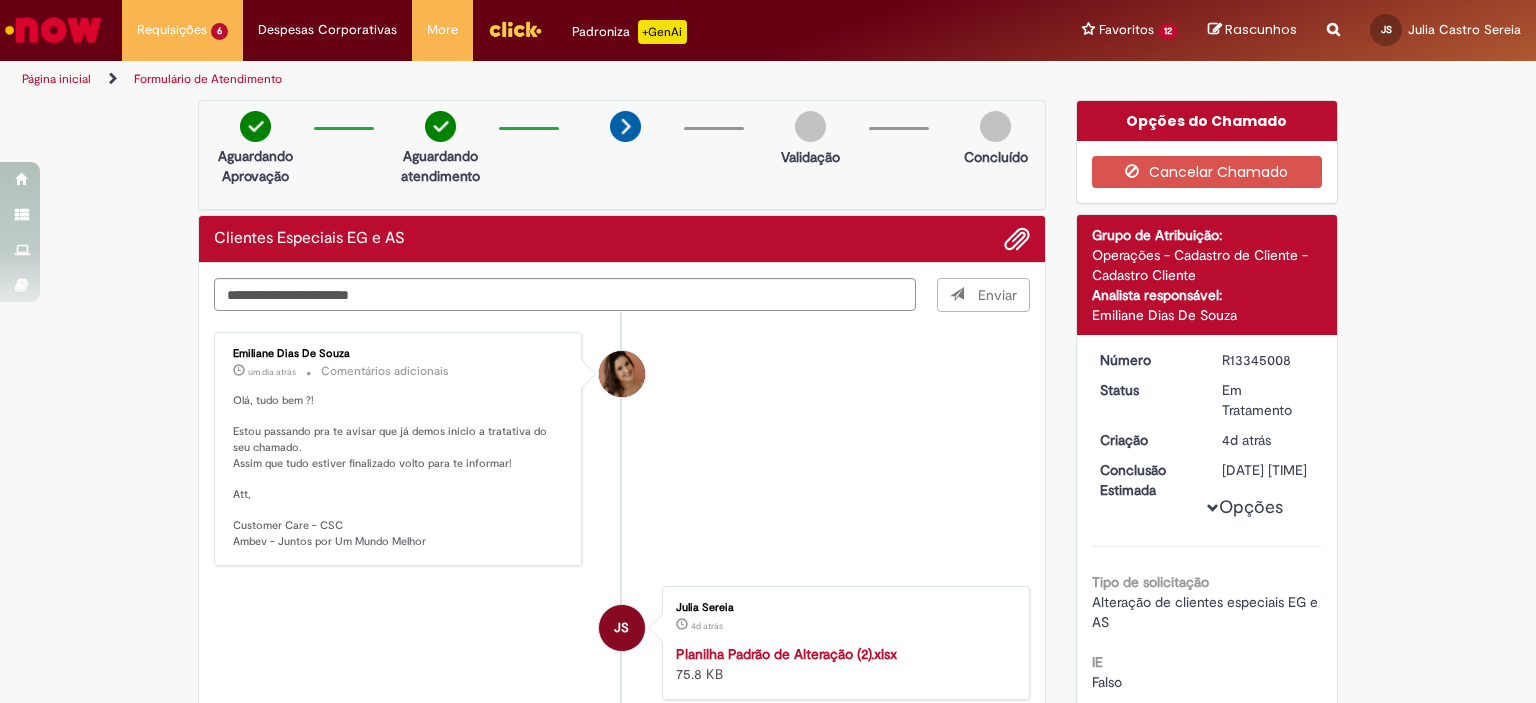type 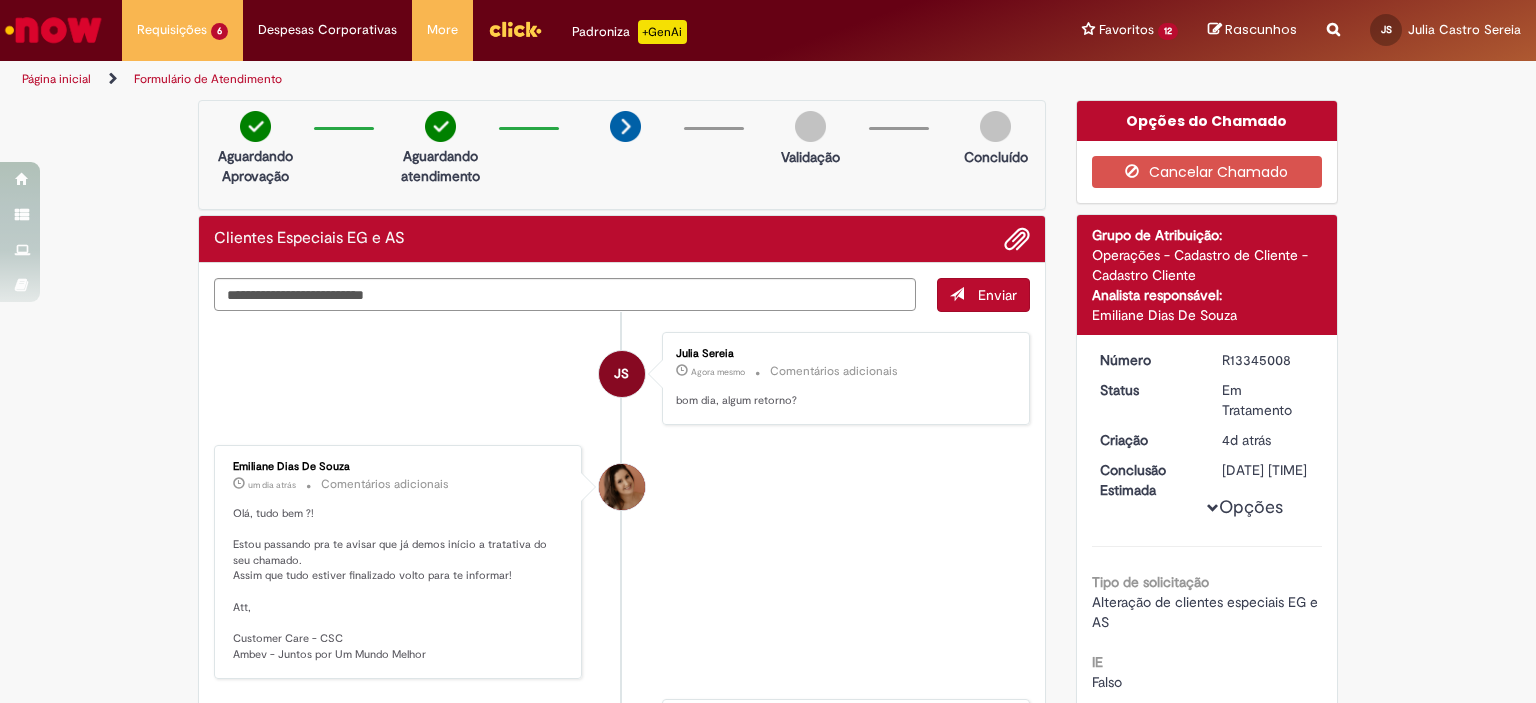 click on "Formulário de Atendimento
Verificar Código de Barras
Aguardando Aprovação
Aguardando atendimento
Em andamento
Validação
Concluído
Solicitações de cadastro Promax
Enviar
AR
Ambev RPA
21h atrás 21 horas atrás     Comentários adicionais
JS" at bounding box center (768, 1459) 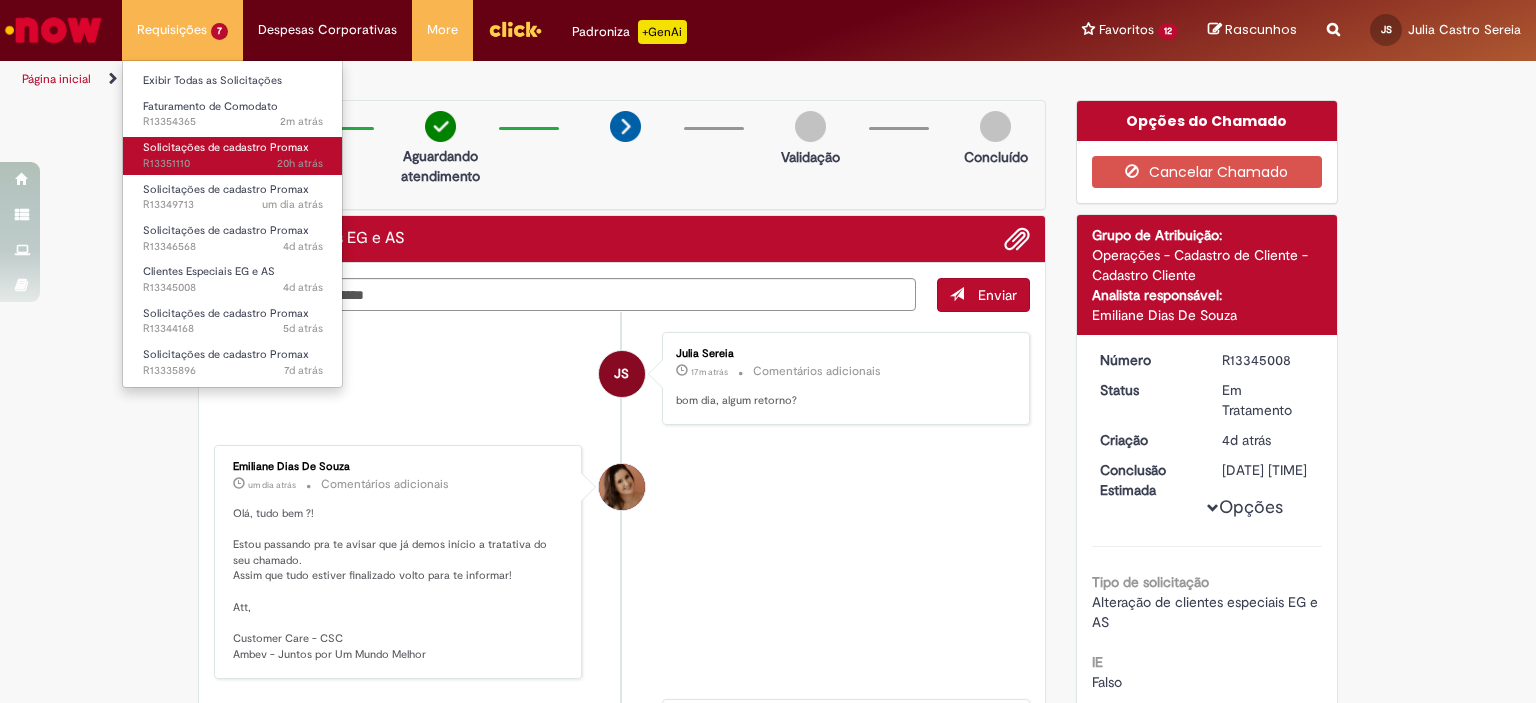 click on "Solicitações de cadastro Promax" at bounding box center (226, 147) 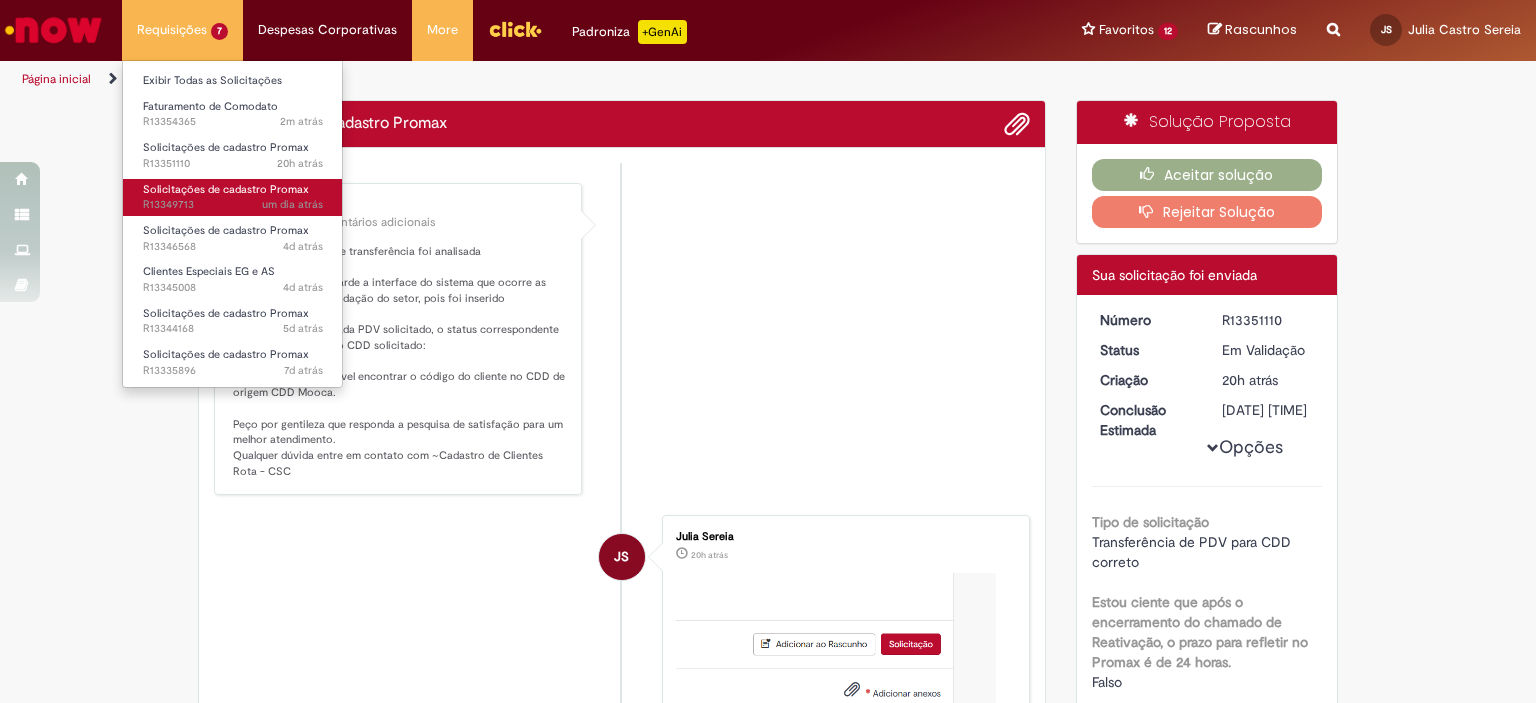 click on "Solicitações de cadastro Promax" at bounding box center (226, 189) 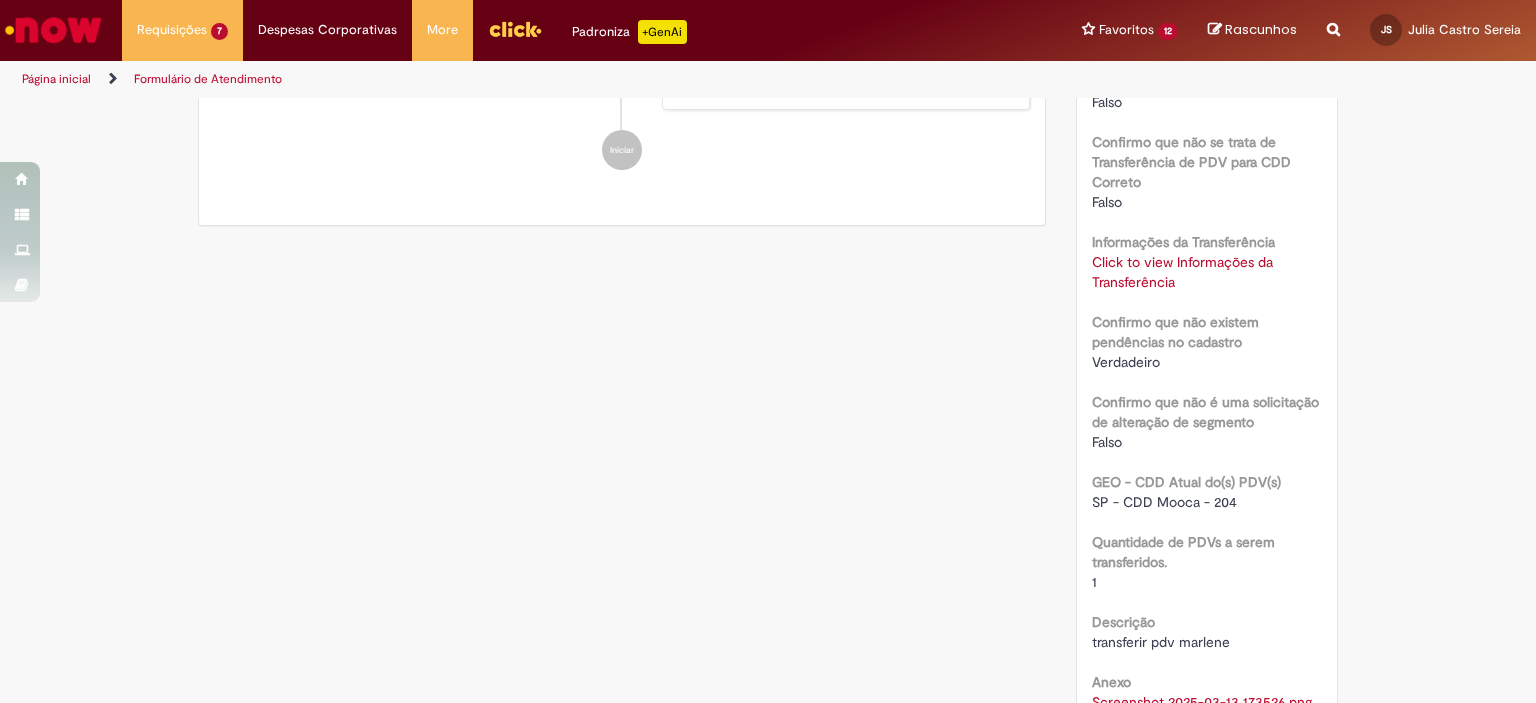scroll, scrollTop: 1000, scrollLeft: 0, axis: vertical 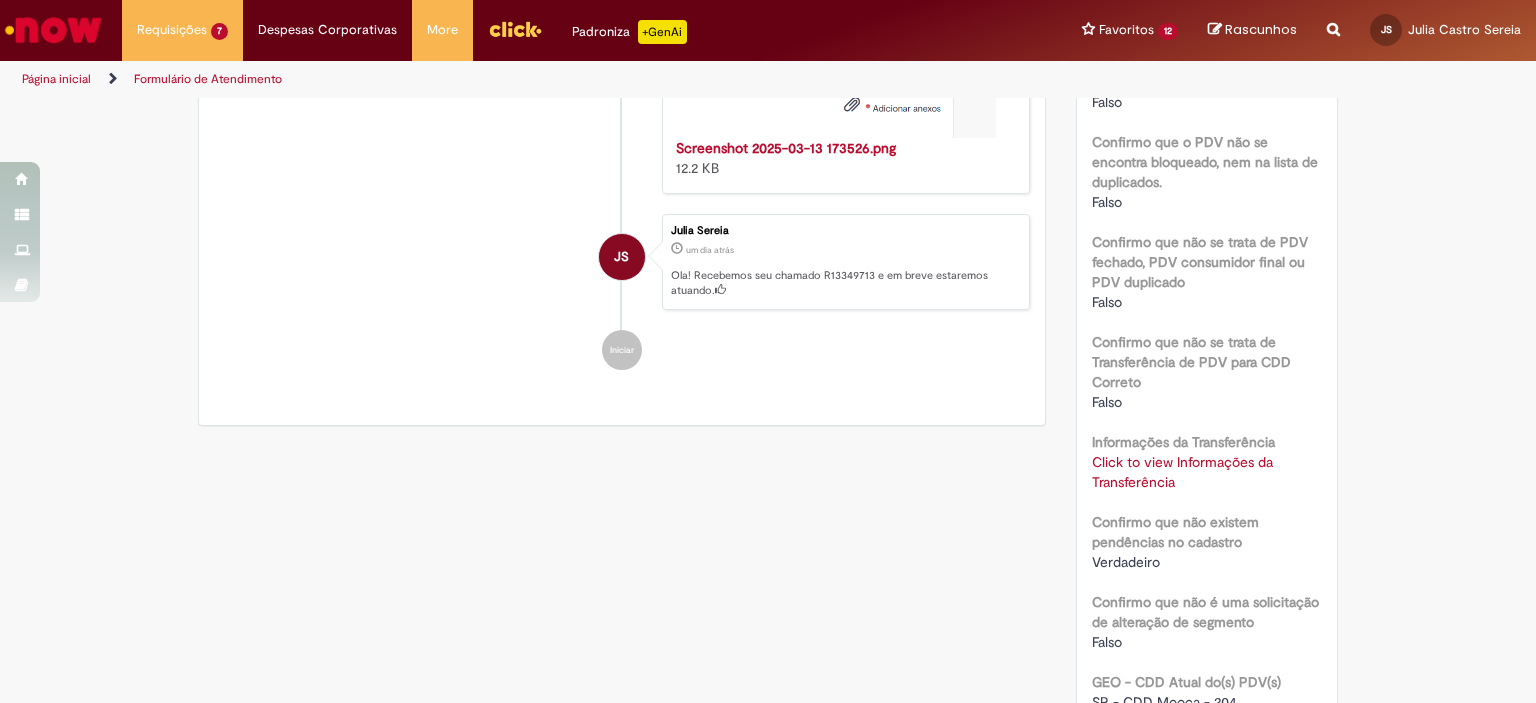 click on "Click to view Informações da Transferência" at bounding box center [1182, 472] 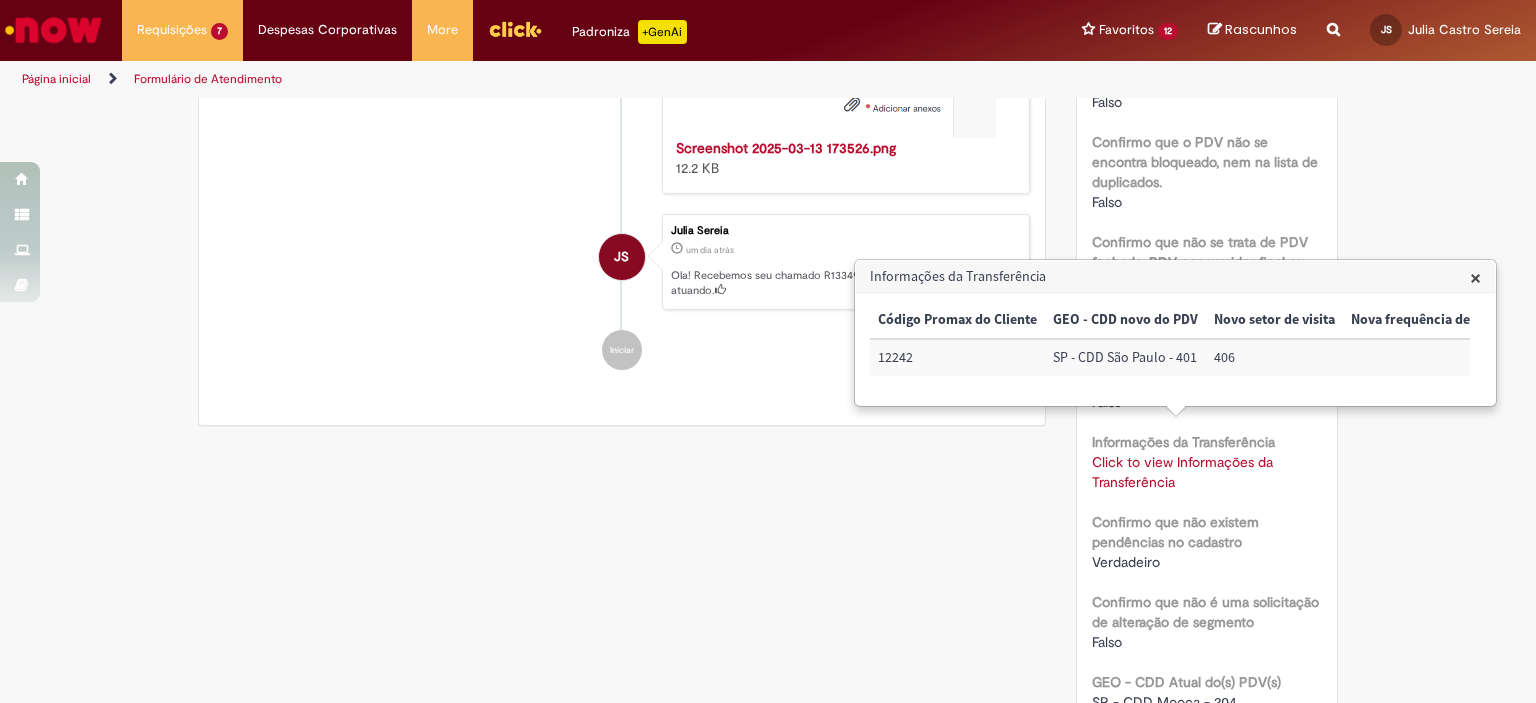 click on "Enviar
AR
Ambev RPA
21h atrás 21 horas atrás     Comentários adicionais
Olá, sua solicitação de transferência foi analisada automaticamente.
É necessário que aguarde a interface do sistema que ocorre as 00hr do dia para a validação do setor, pois foi inserido manualmente.
Segue a relação de cada PDV solicitado, o status correspondente e o código do PDV no CDD solicitado:
Transferidos:
12242 - Transferido com sucesso para o CDD [CITY]. Código novo do PDV: 21814
Peço por gentileza que responda a pesquisa de satisfação para um melhor atendimento.
Qualquer dúvida entre em contato com ~Cadastro de Clientes Rota - CSC" at bounding box center [622, -6] 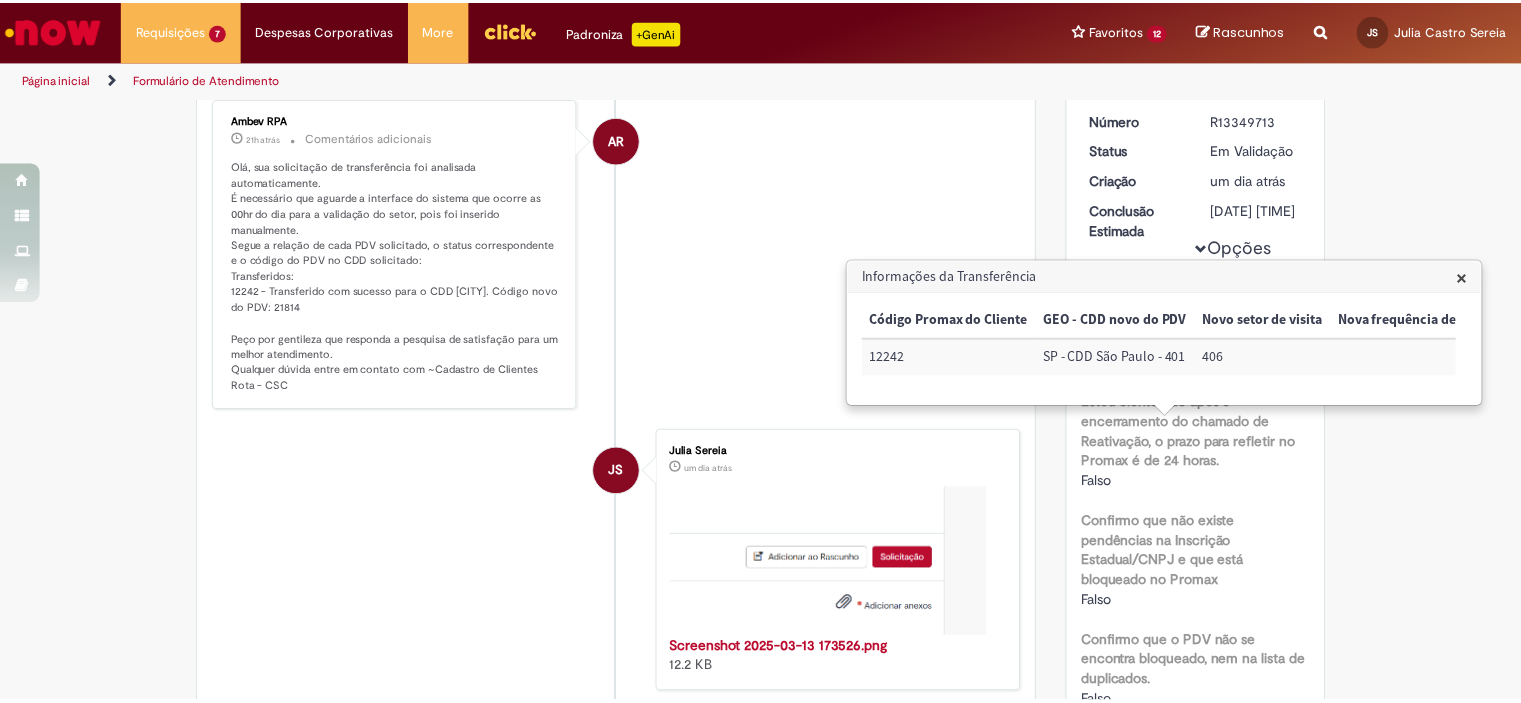 scroll, scrollTop: 100, scrollLeft: 0, axis: vertical 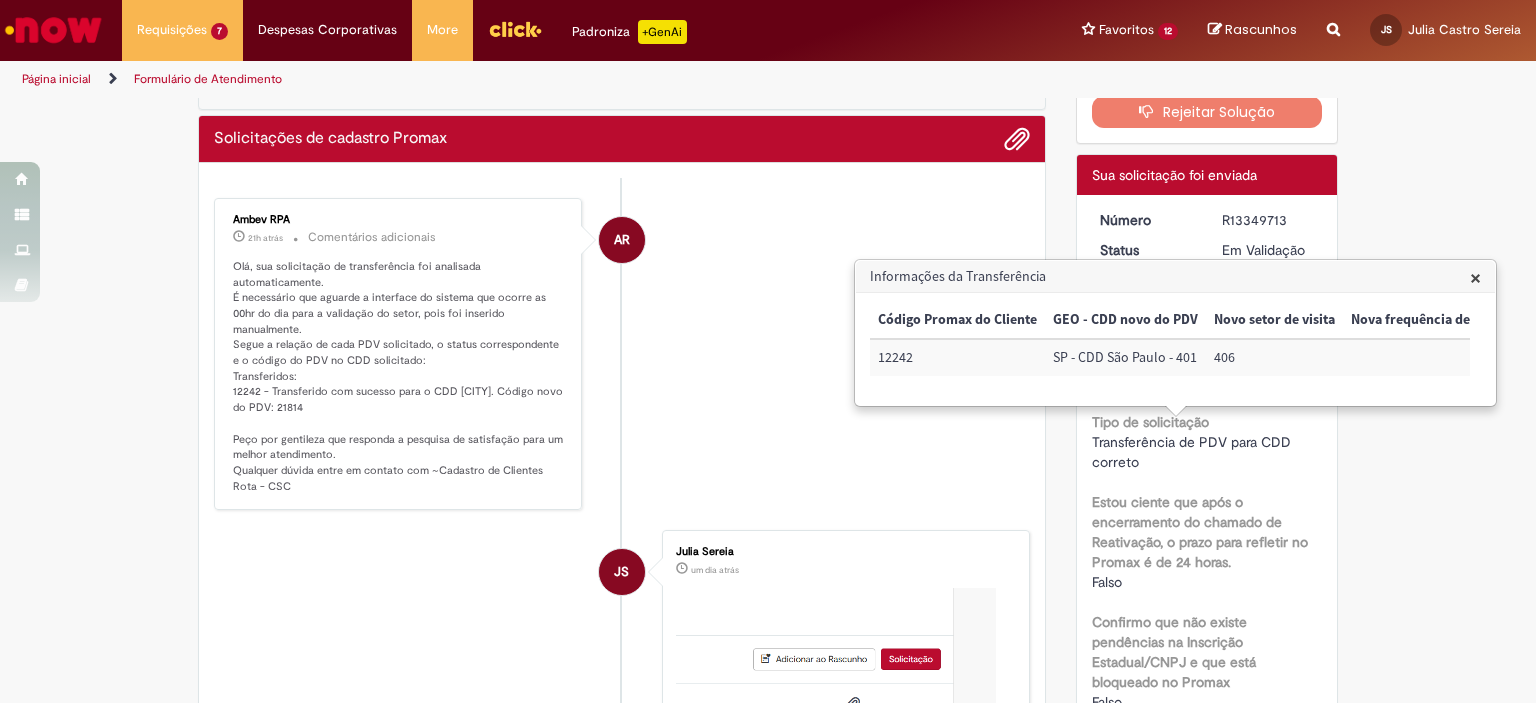 click on "Olá, sua solicitação de transferência foi analisada automaticamente.
É necessário que aguarde a interface do sistema que ocorre as 00hr do dia para a validação do setor, pois foi inserido manualmente.
Segue a relação de cada PDV solicitado, o status correspondente e o código do PDV no CDD solicitado:
Transferidos:
12242 - Transferido com sucesso para o CDD [CITY]. Código novo do PDV: 21814
Peço por gentileza que responda a pesquisa de satisfação para um melhor atendimento.
Qualquer dúvida entre em contato com ~Cadastro de Clientes Rota - CSC" at bounding box center (399, 377) 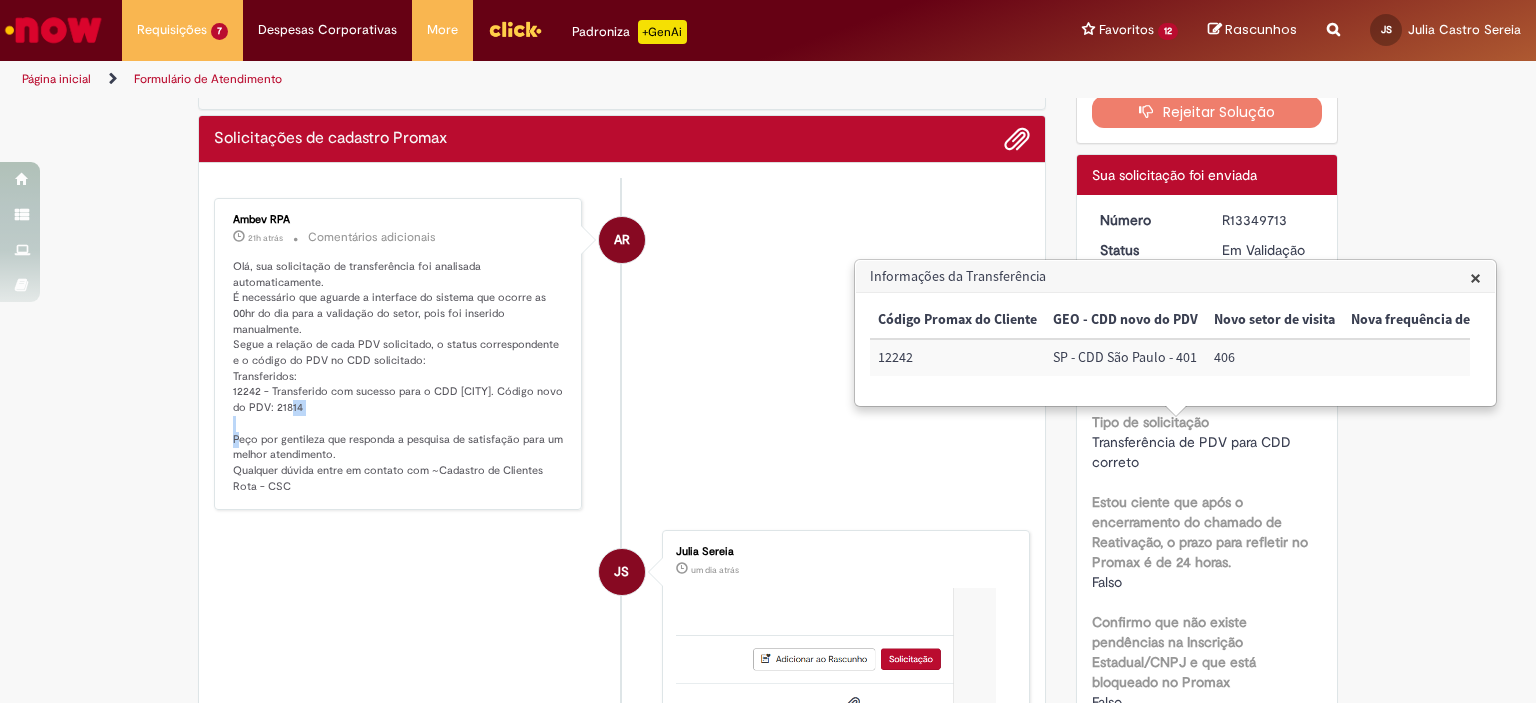 copy on "[NUMBER]" 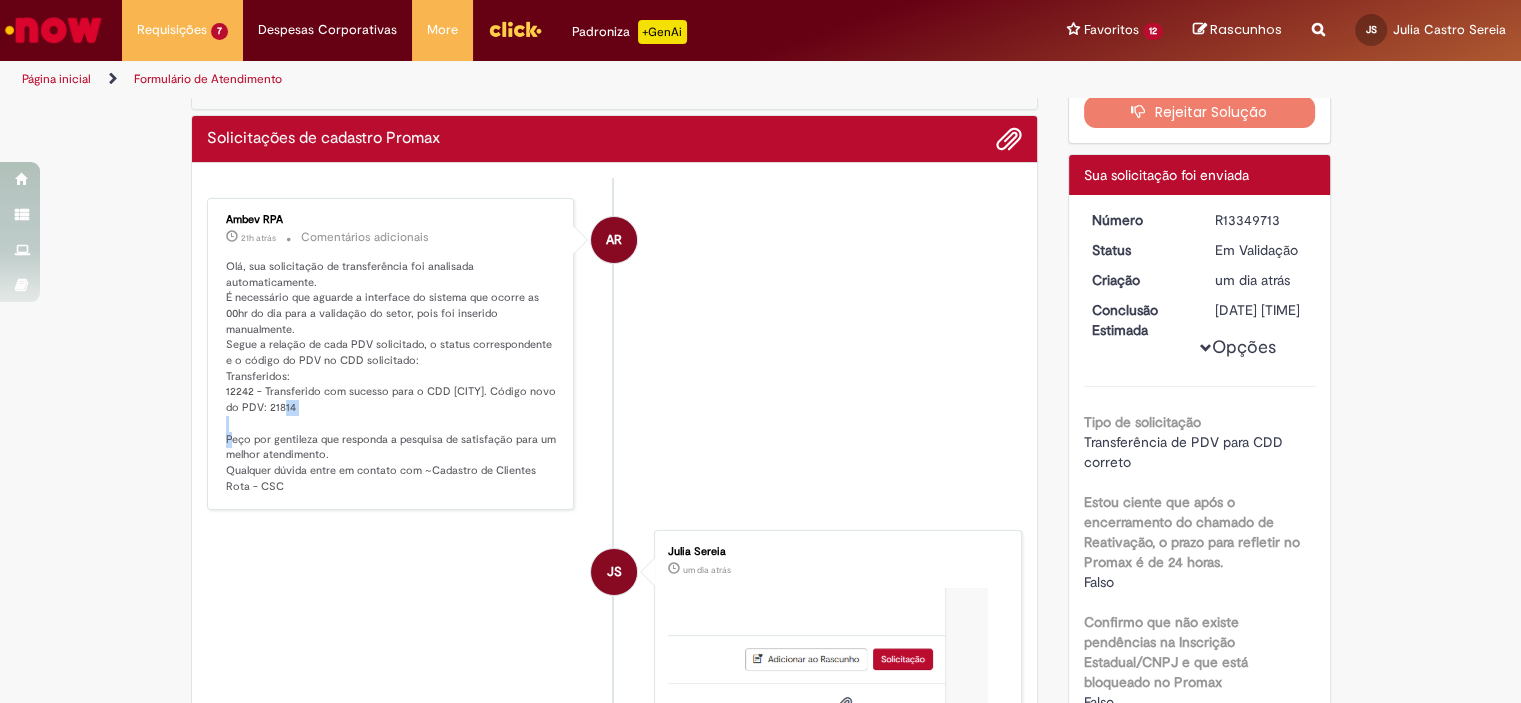 click on "Formulário de Atendimento
Verificar Código de Barras
Aguardando Aprovação
Aguardando atendimento
Em andamento
Validação
Concluído
Solicitações de cadastro Promax
Enviar
AR
Ambev RPA
21h atrás 21 horas atrás     Comentários adicionais
JS" at bounding box center (760, 859) 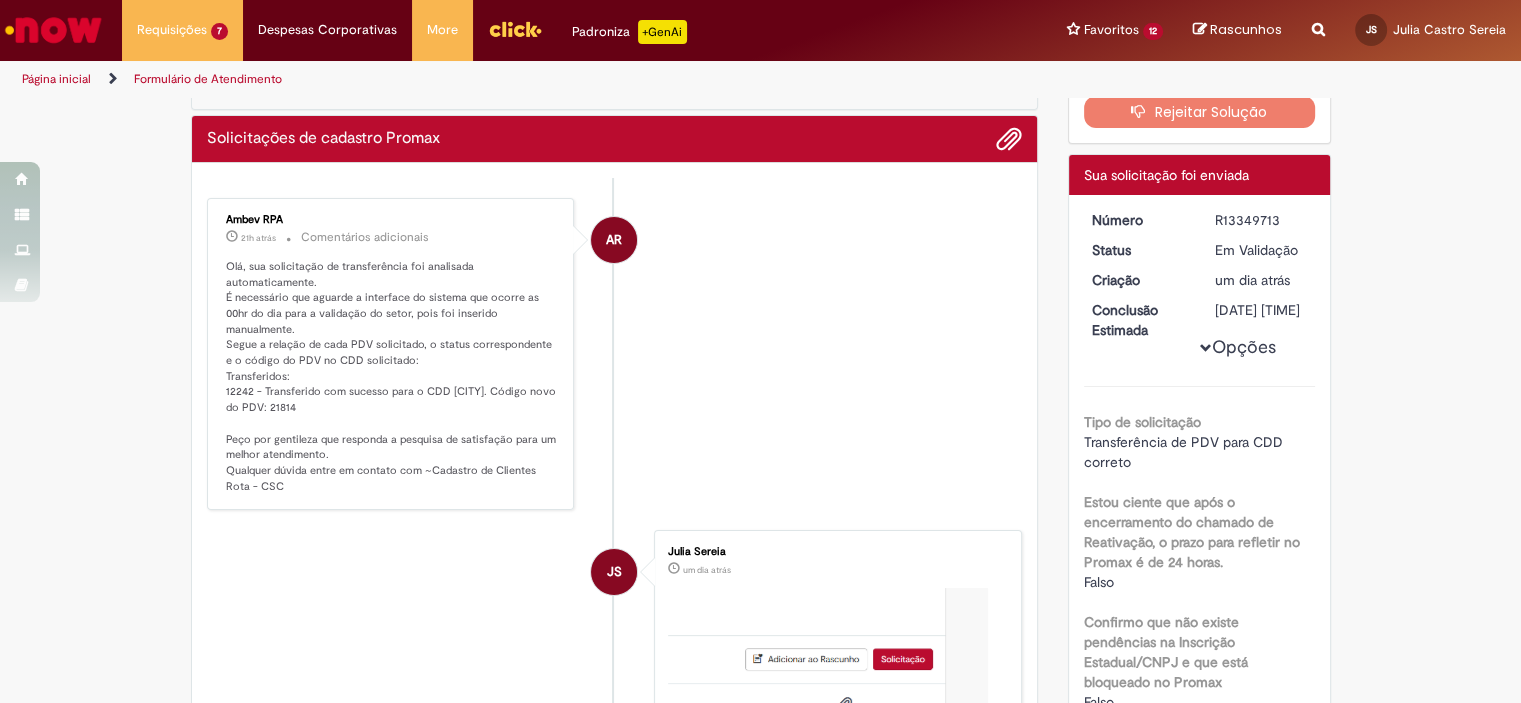 click on "Olá, sua solicitação de transferência foi analisada automaticamente.
É necessário que aguarde a interface do sistema que ocorre as 00hr do dia para a validação do setor, pois foi inserido manualmente.
Segue a relação de cada PDV solicitado, o status correspondente e o código do PDV no CDD solicitado:
Transferidos:
12242 - Transferido com sucesso para o CDD [CITY]. Código novo do PDV: 21814
Peço por gentileza que responda a pesquisa de satisfação para um melhor atendimento.
Qualquer dúvida entre em contato com ~Cadastro de Clientes Rota - CSC" at bounding box center [392, 377] 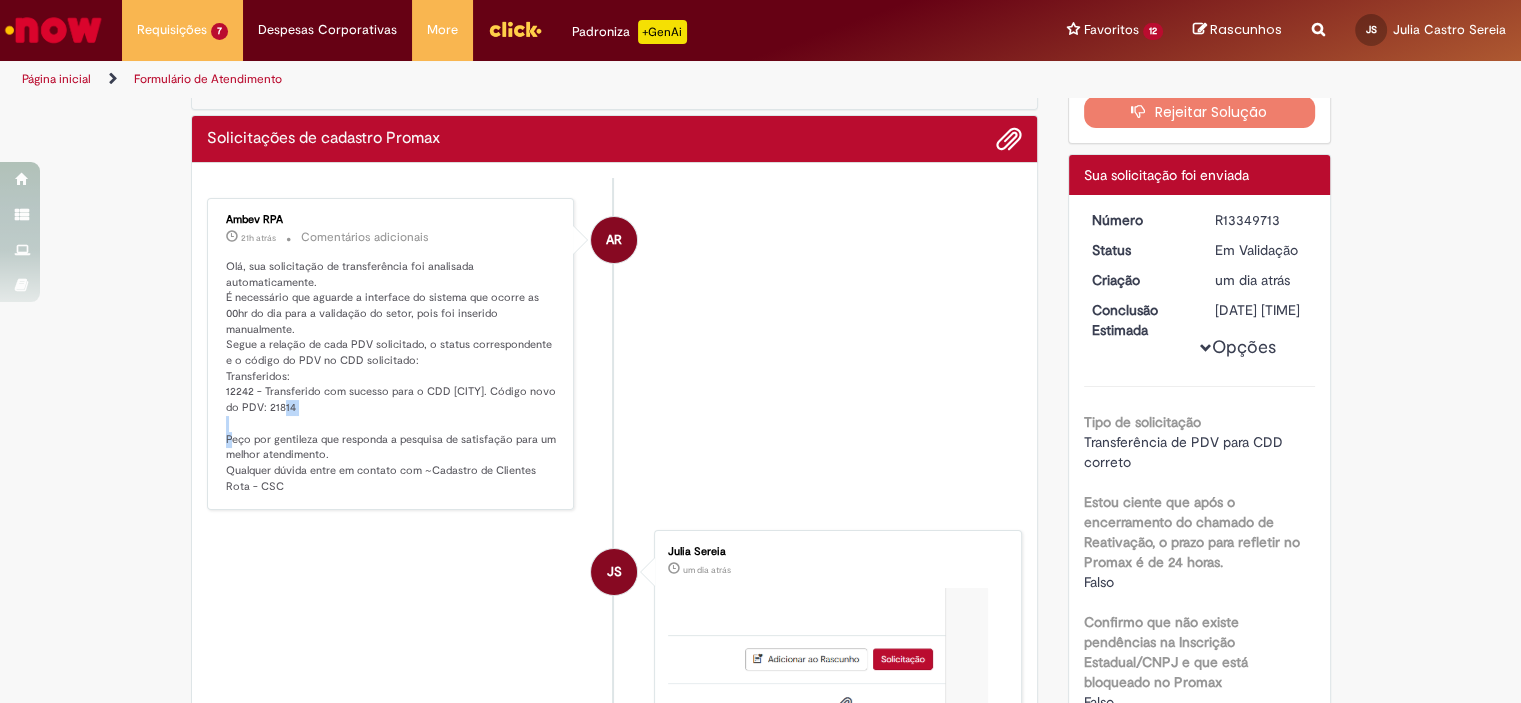 copy on "[NUMBER]" 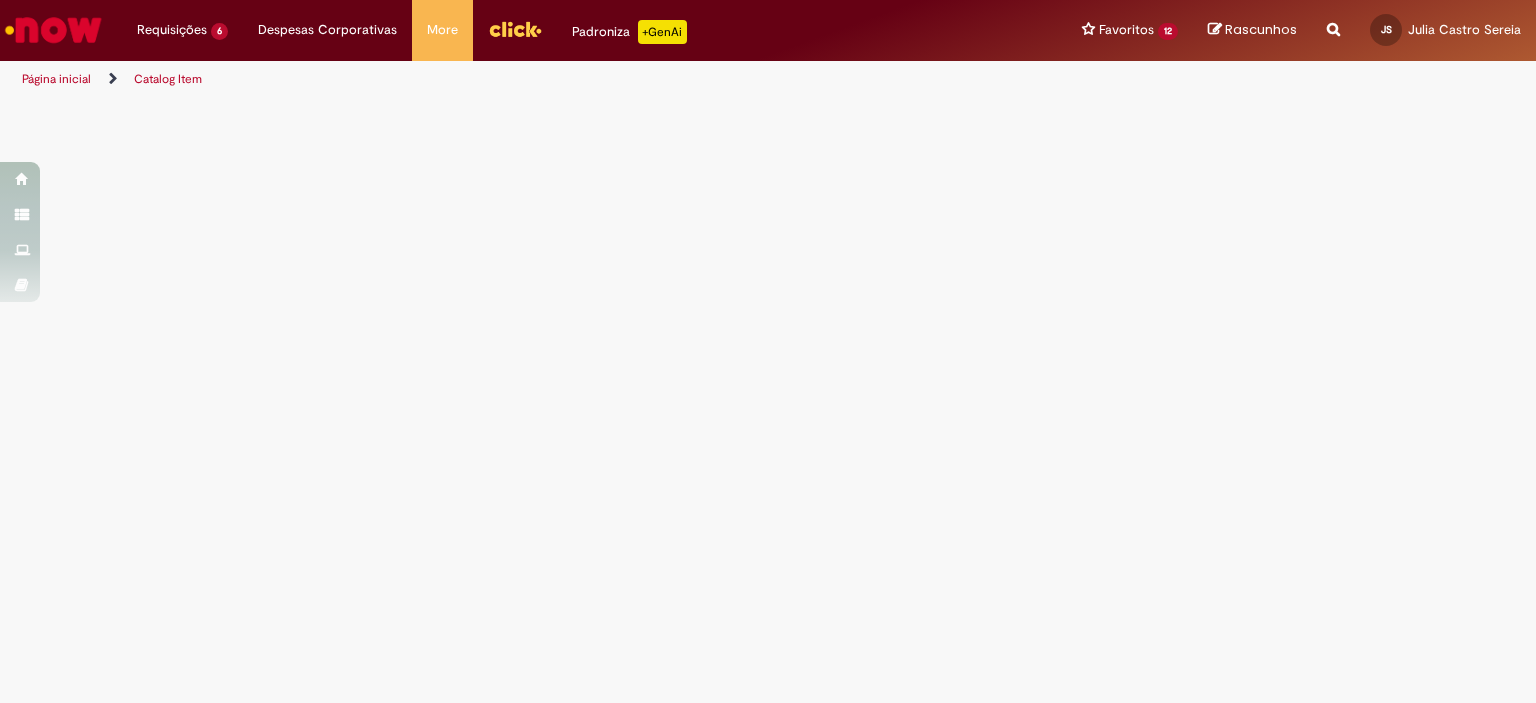 scroll, scrollTop: 0, scrollLeft: 0, axis: both 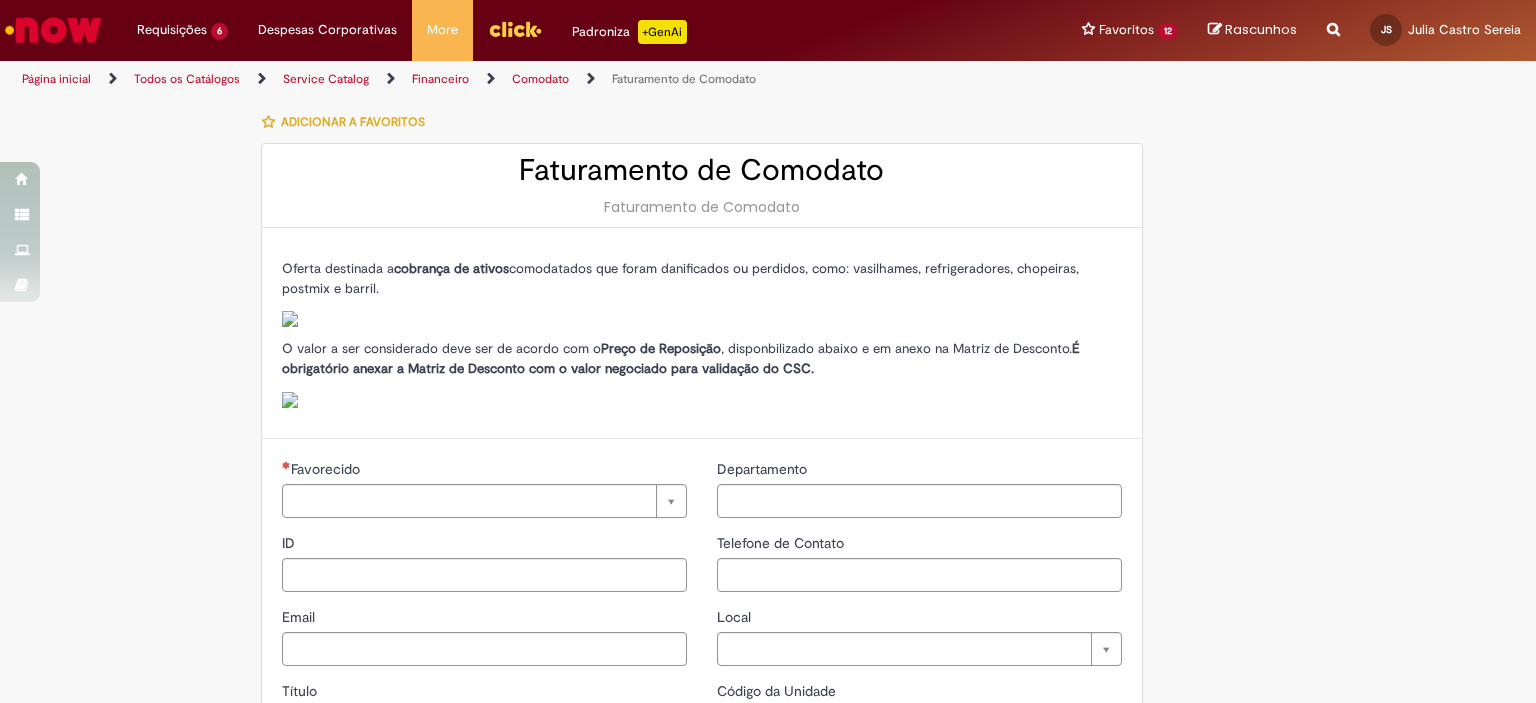 type on "********" 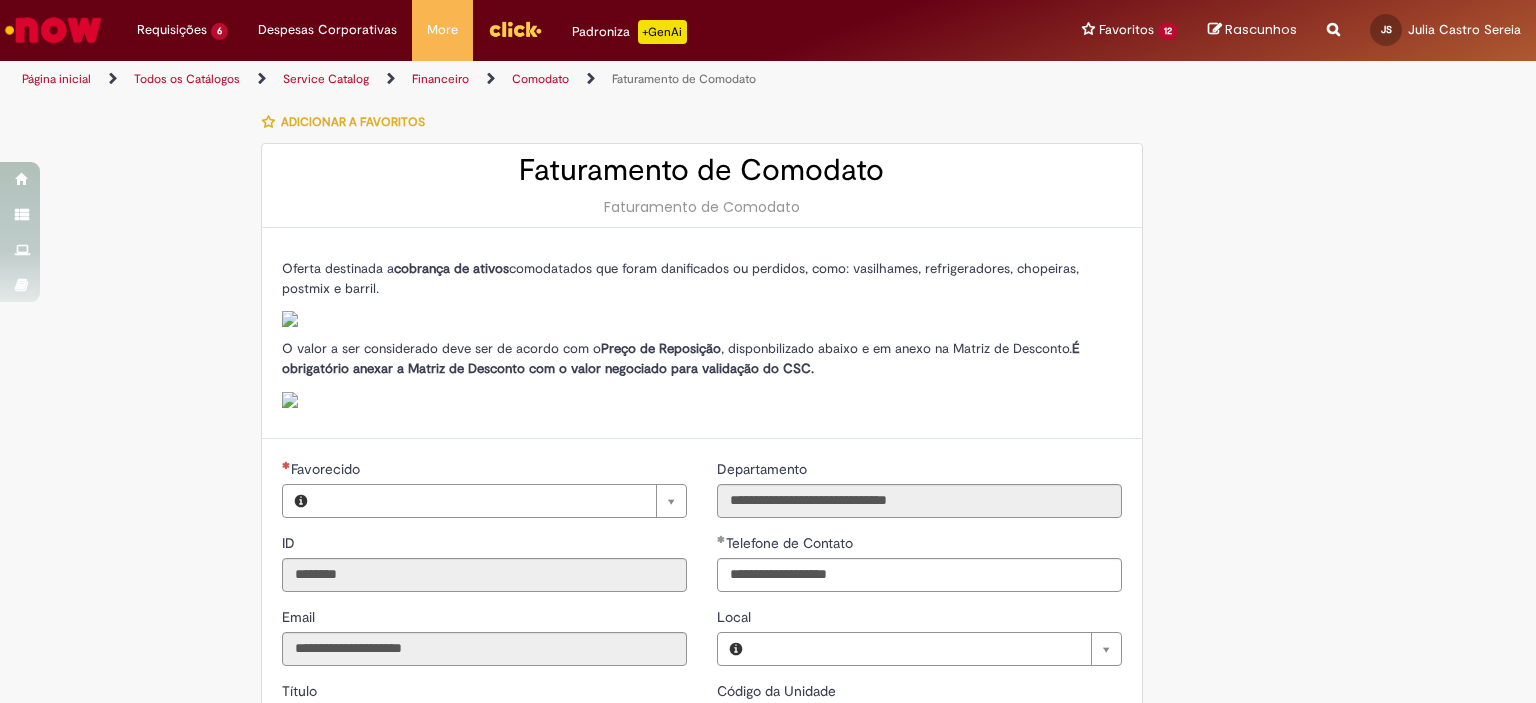 type on "**********" 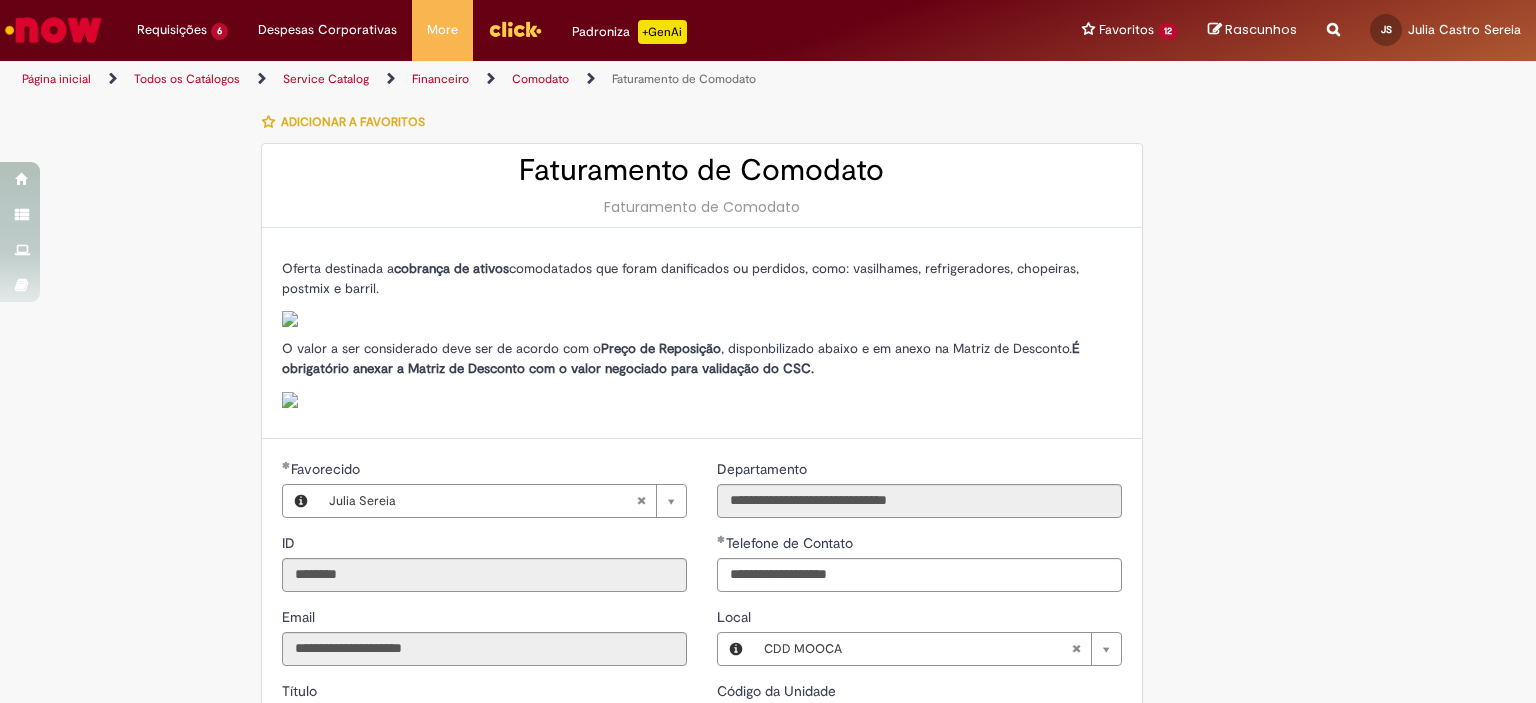 scroll, scrollTop: 600, scrollLeft: 0, axis: vertical 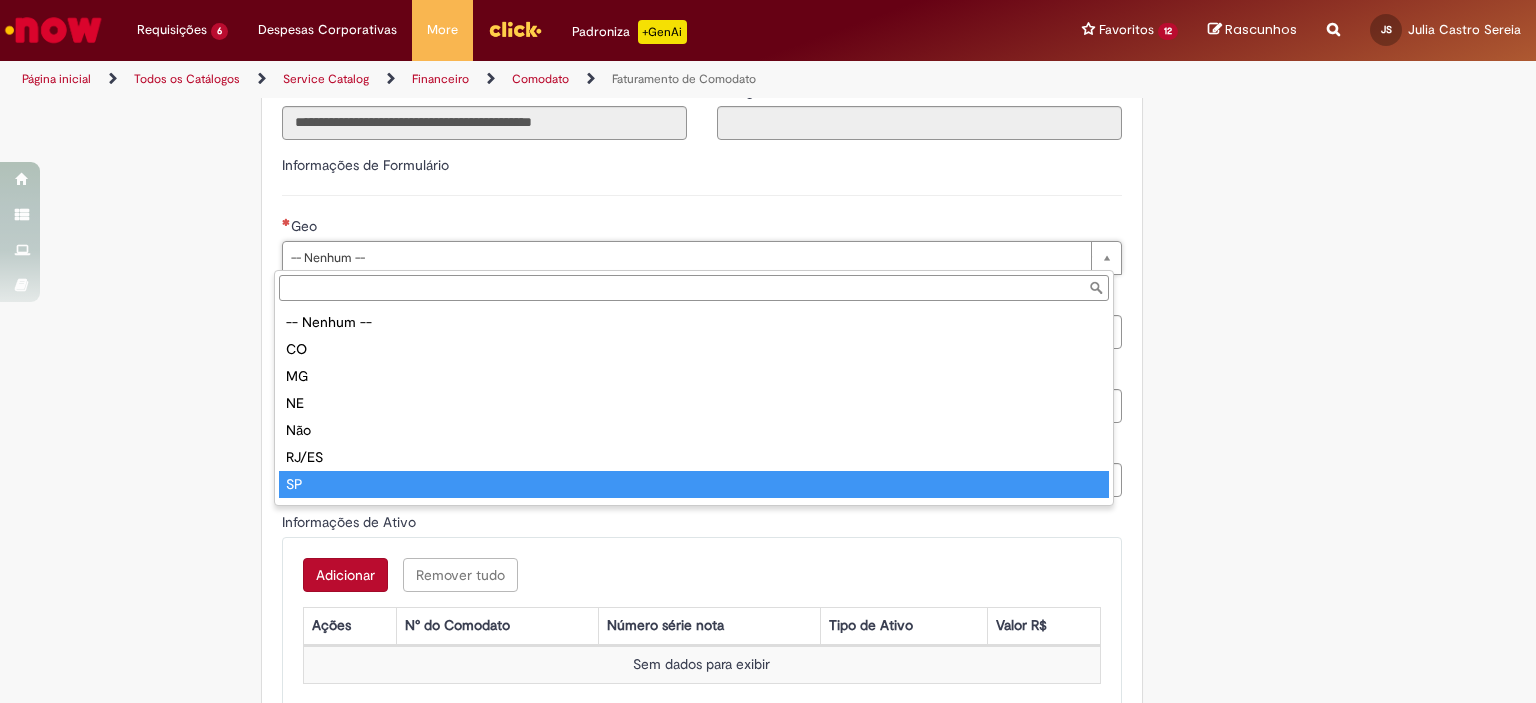 type on "**" 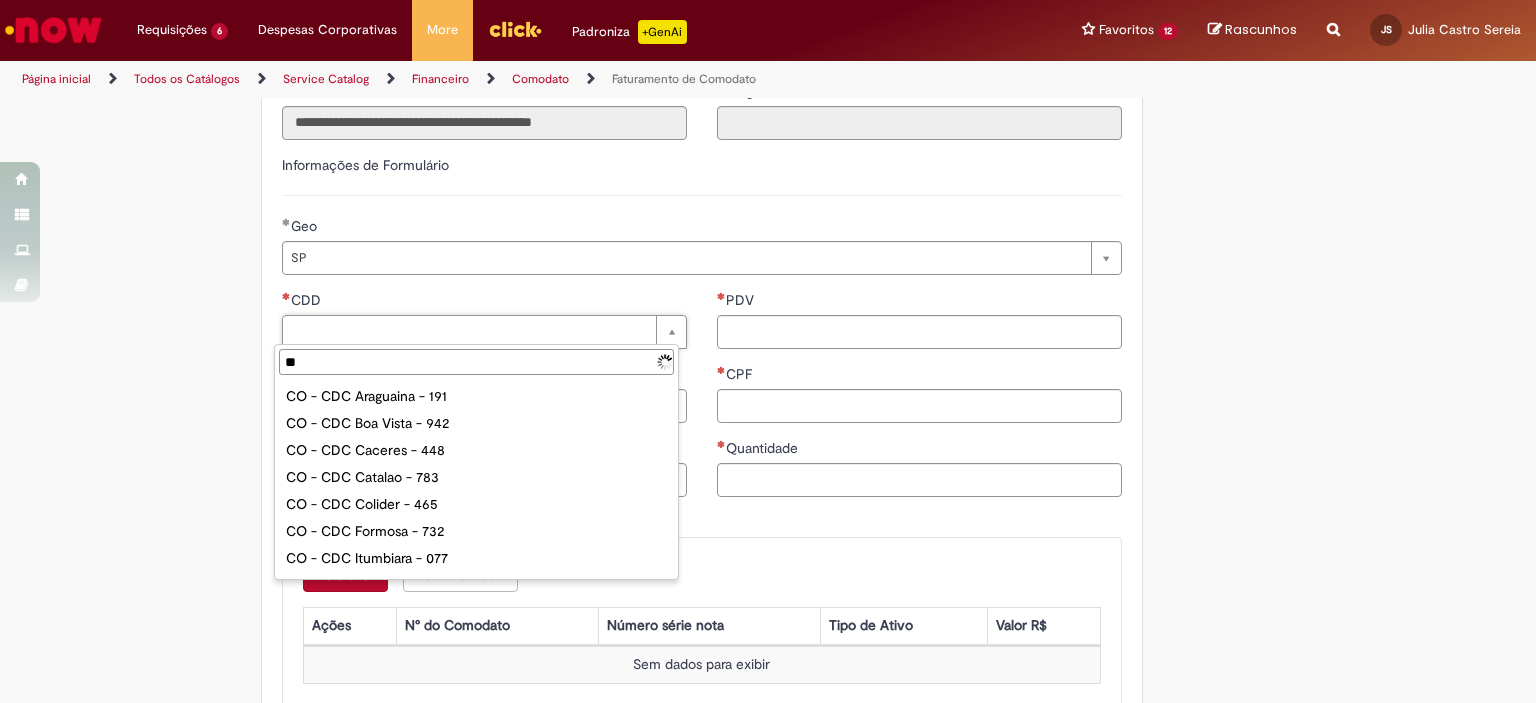 type on "***" 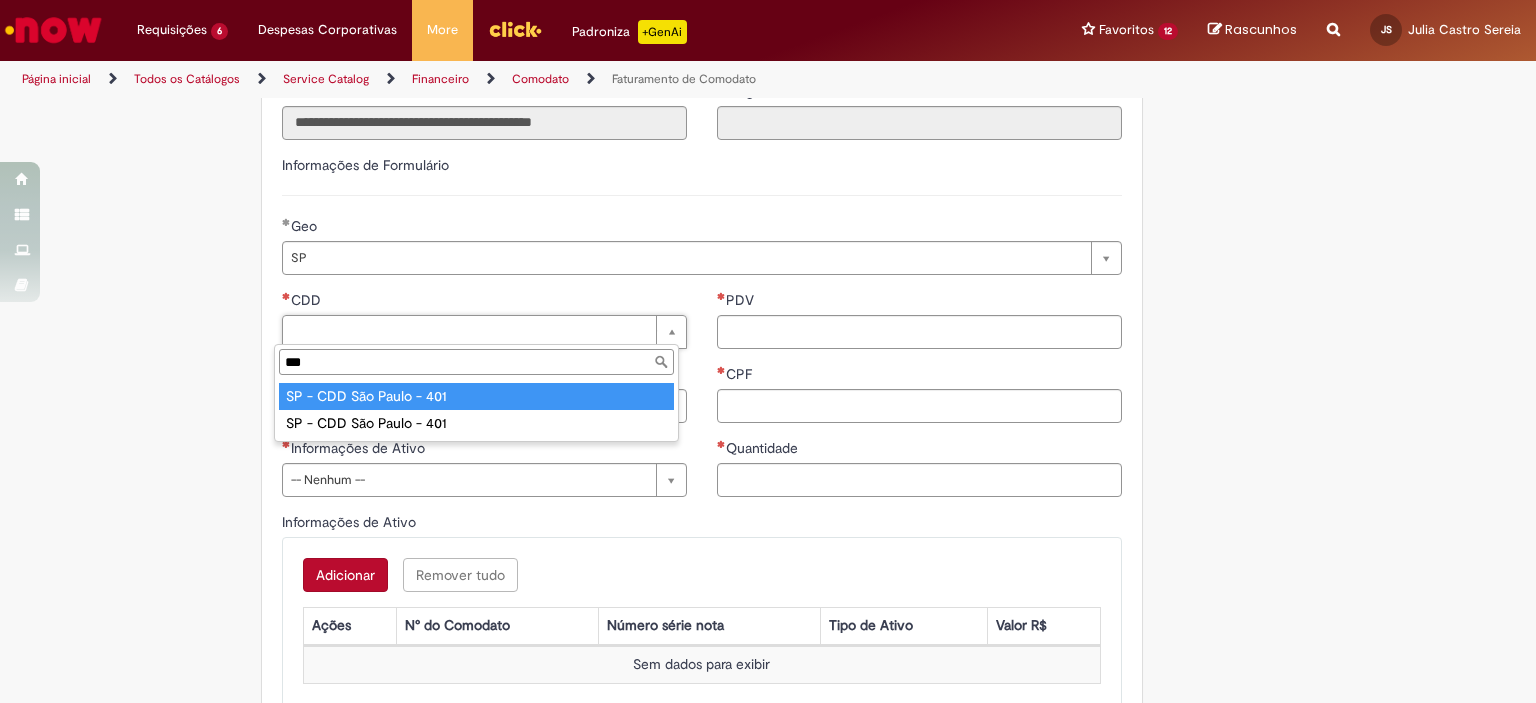 type on "**********" 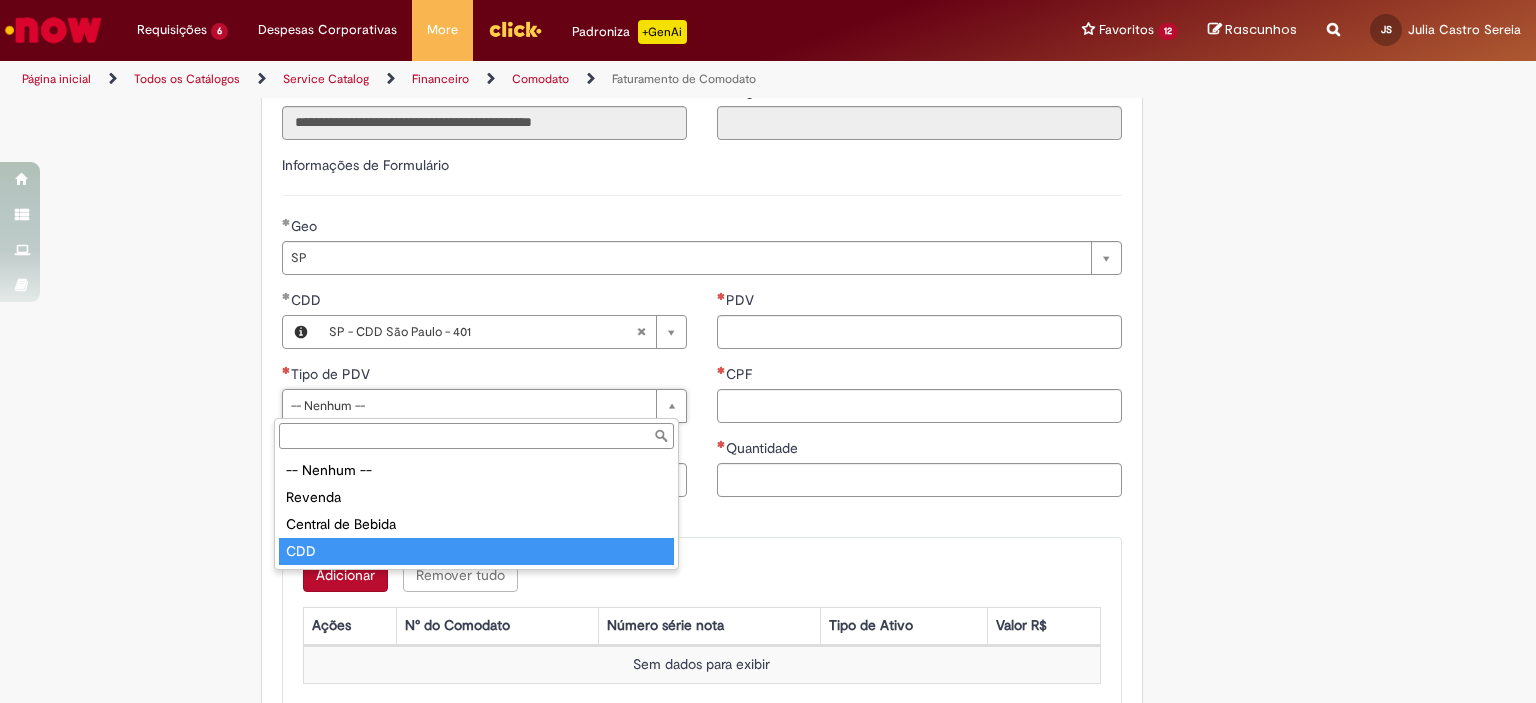 type on "***" 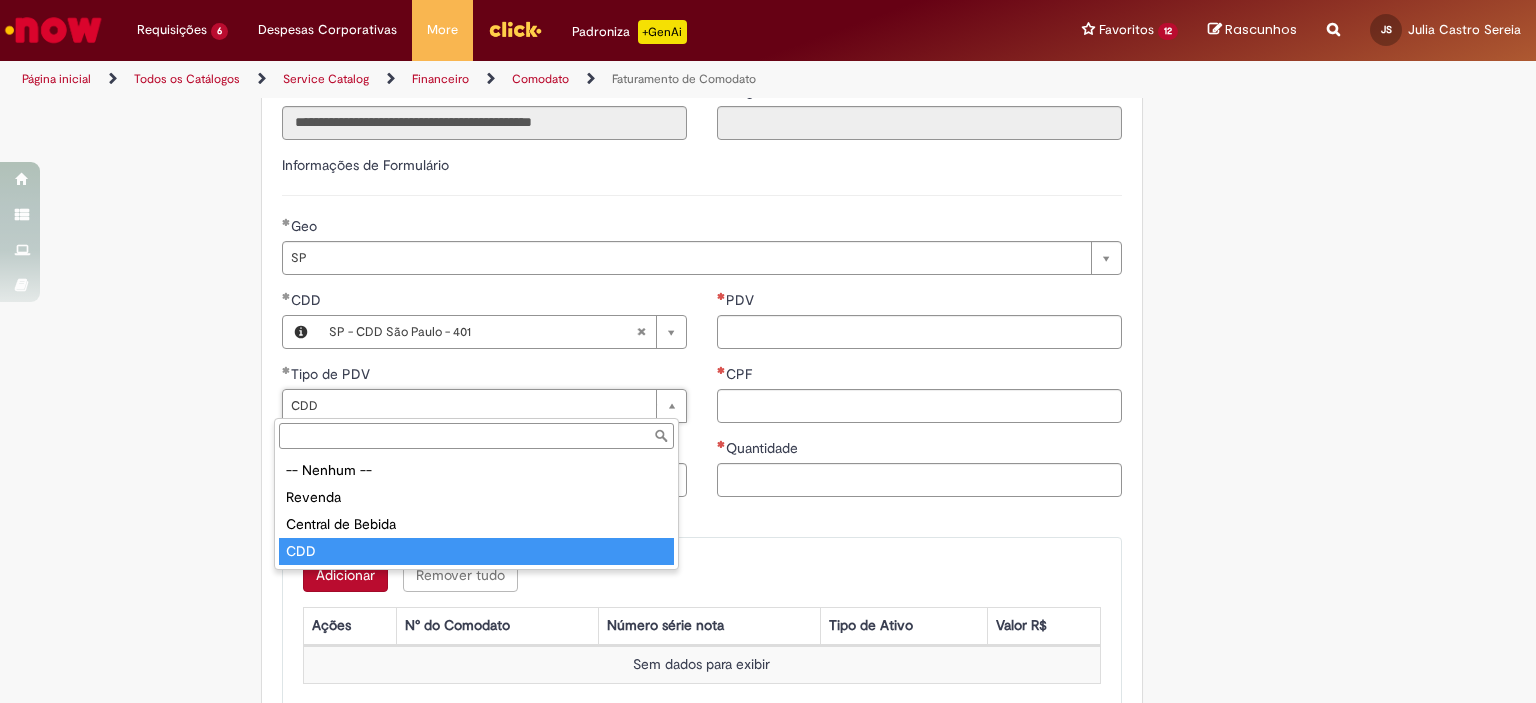 type on "***" 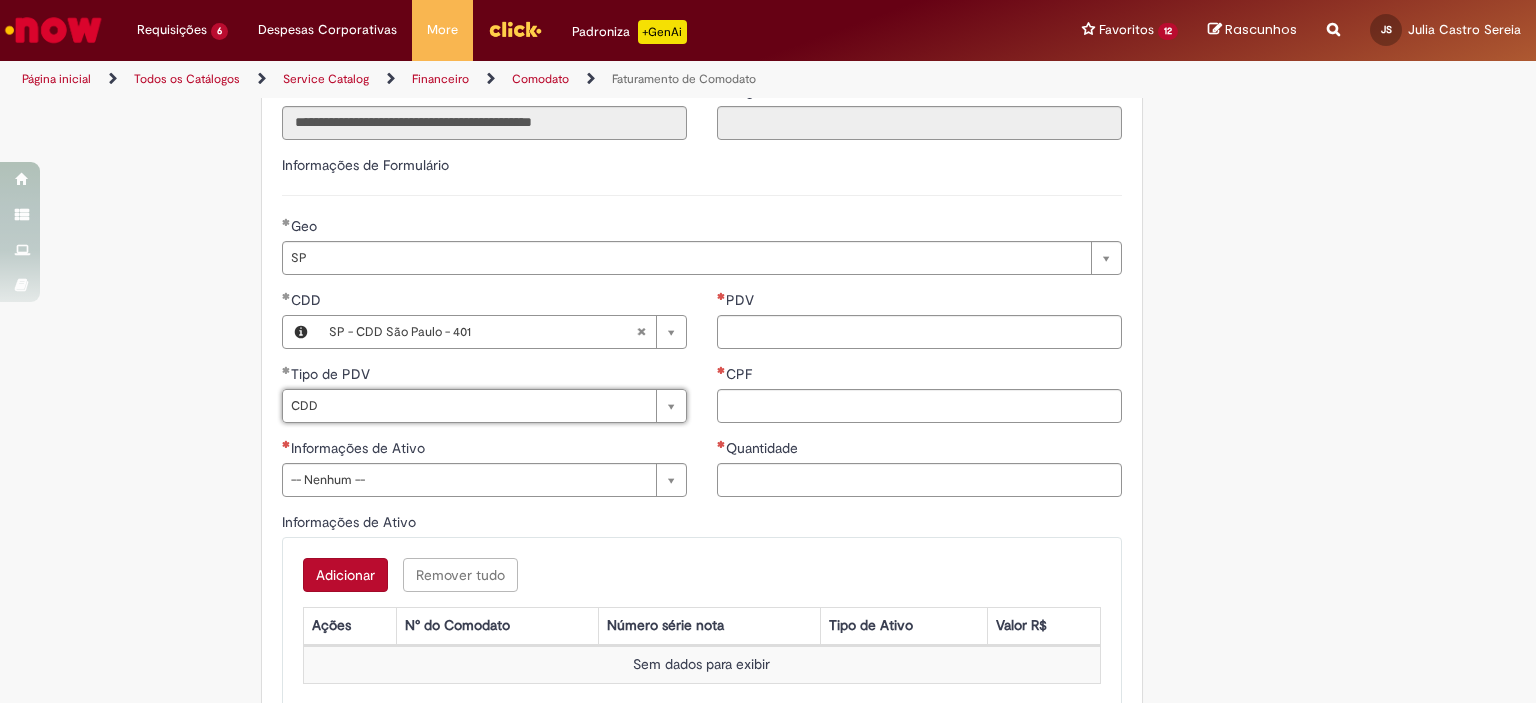 scroll, scrollTop: 0, scrollLeft: 28, axis: horizontal 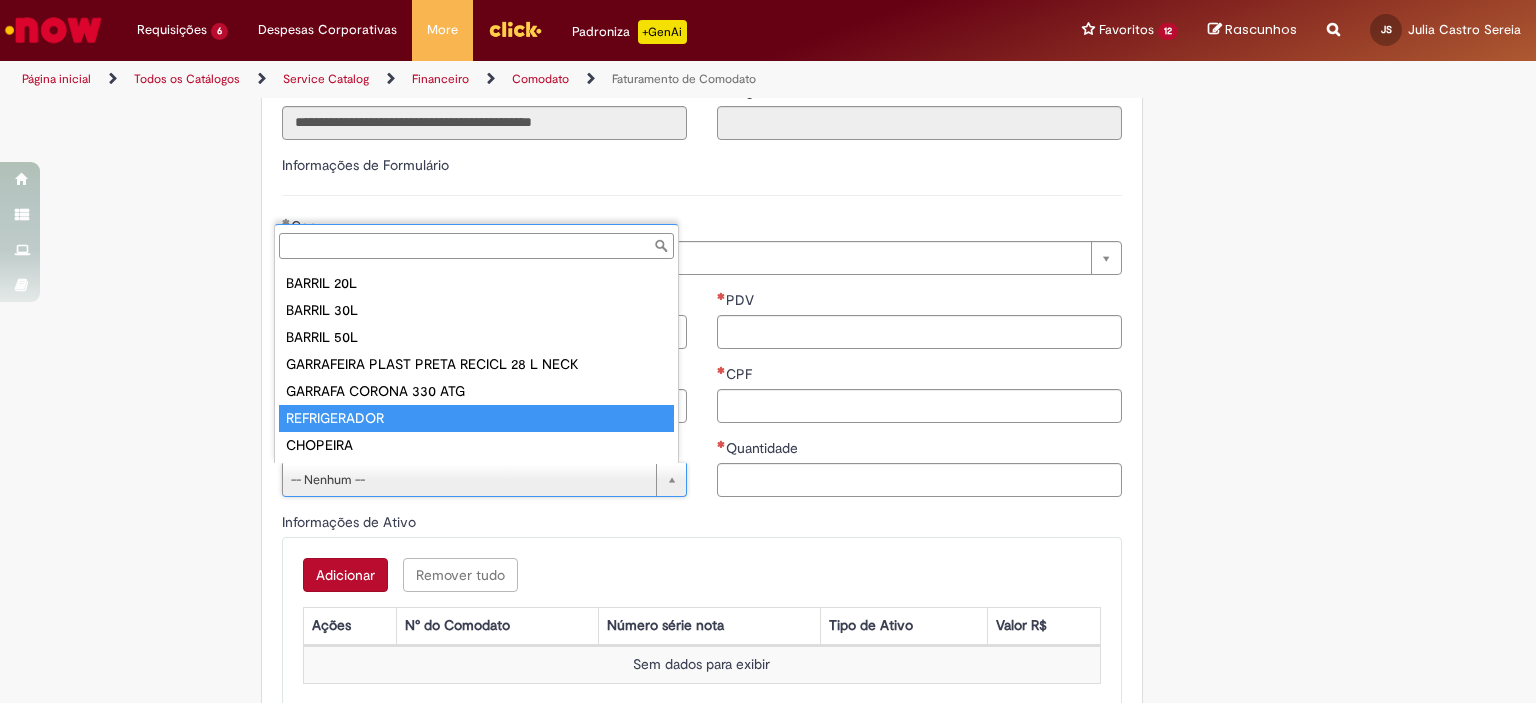 type on "**********" 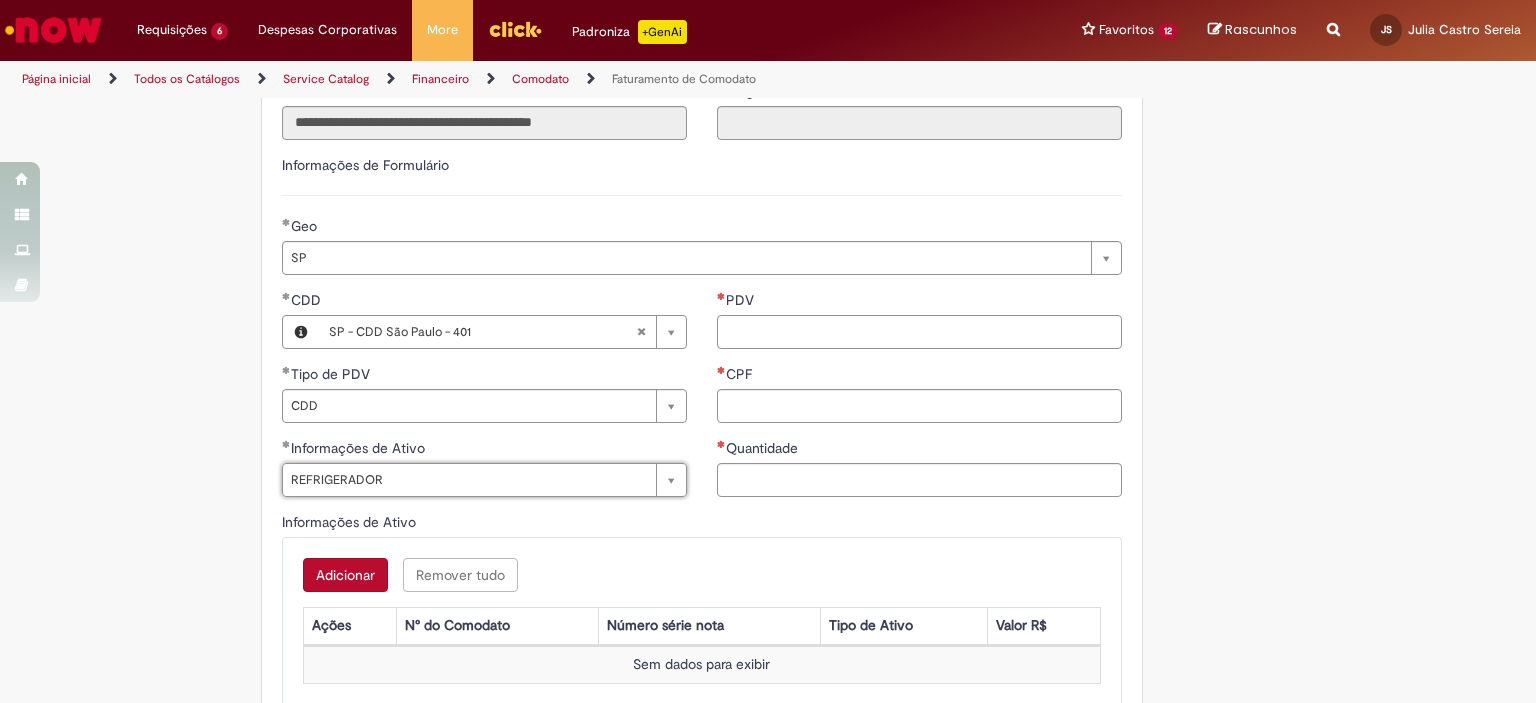 click on "PDV" at bounding box center (919, 332) 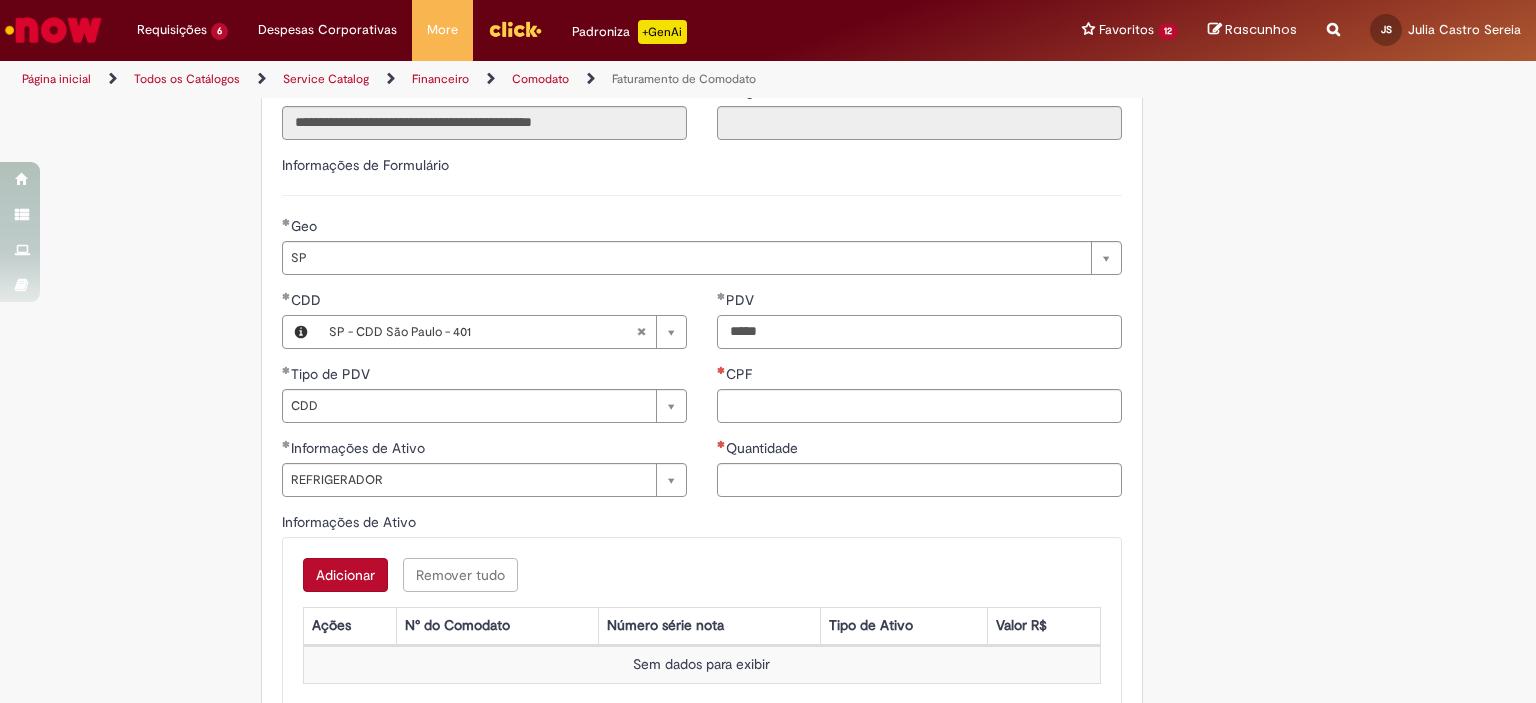 type on "*****" 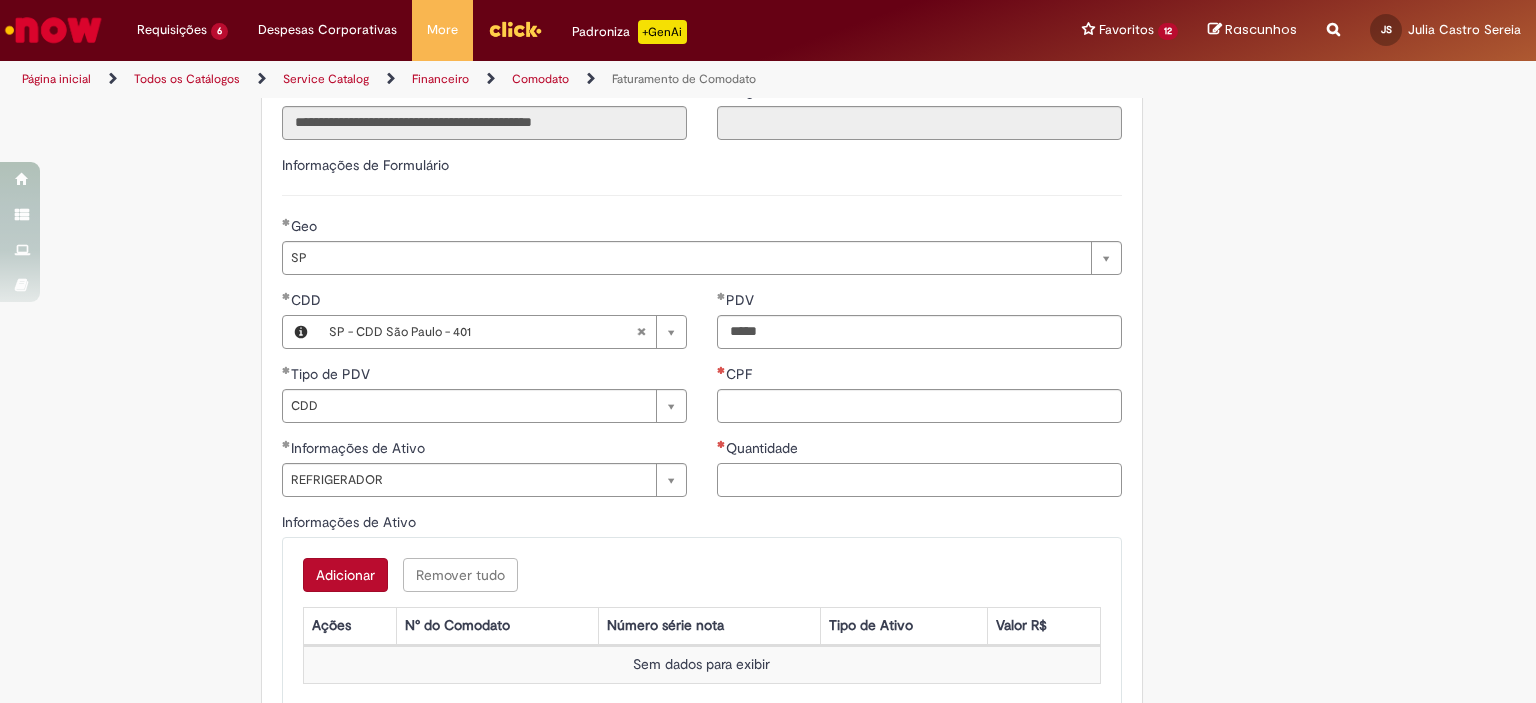 click on "Quantidade" at bounding box center [919, 480] 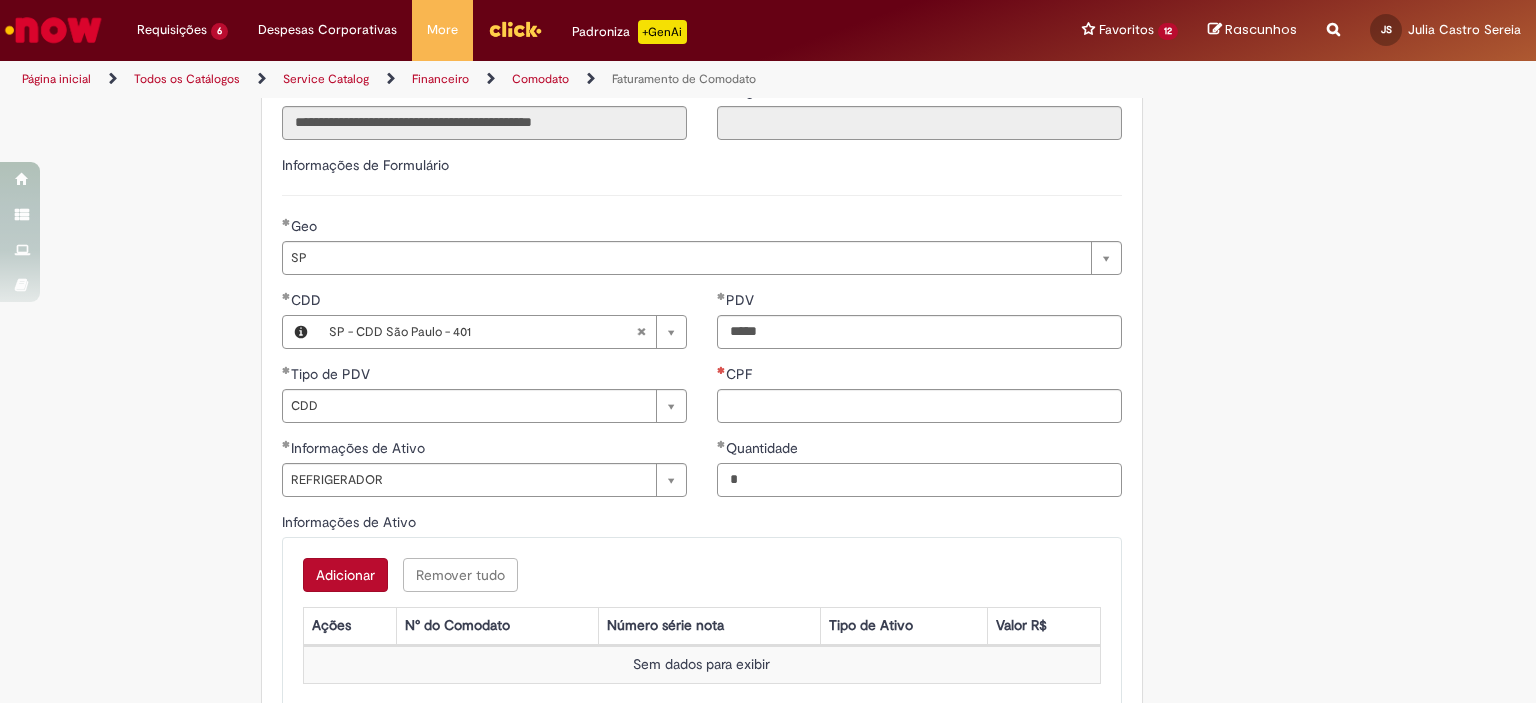 type on "*" 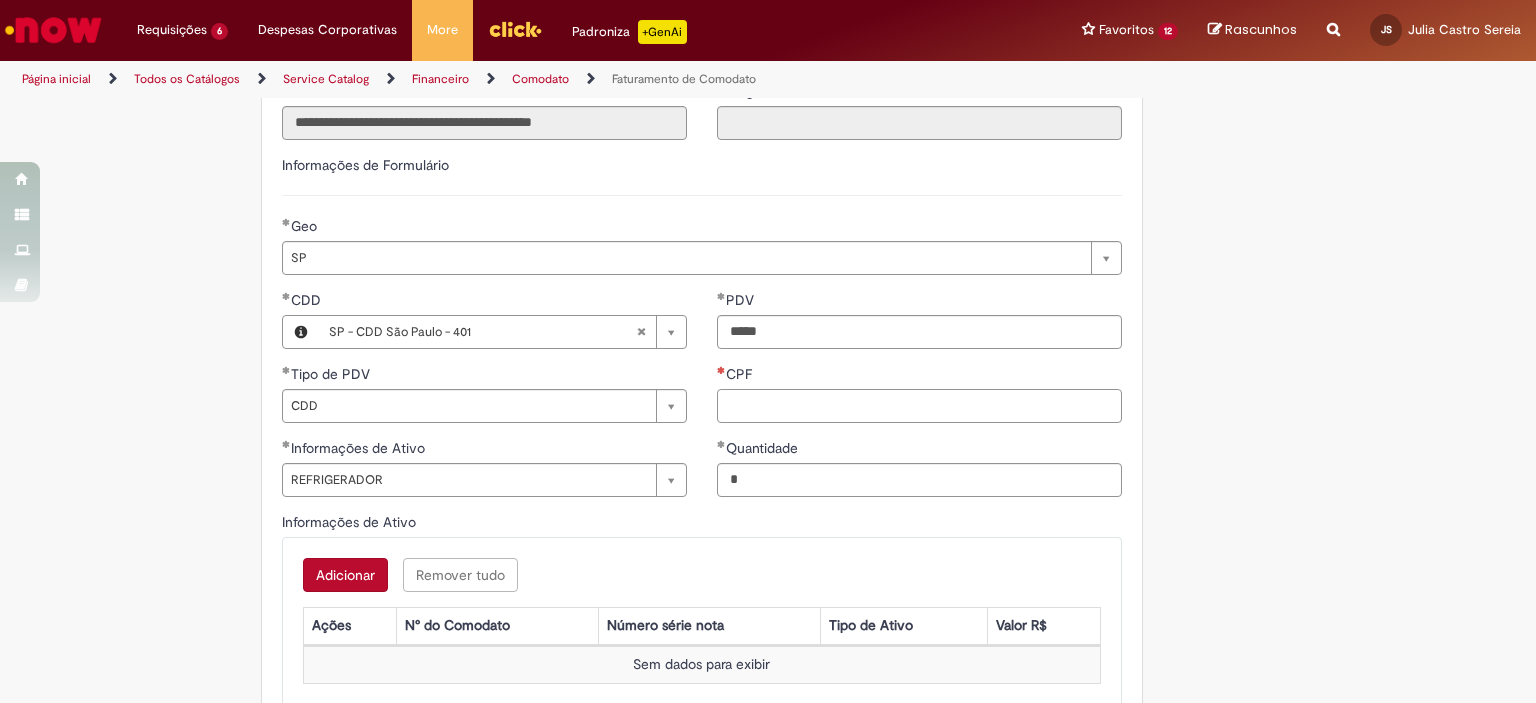 click on "CPF" at bounding box center [919, 406] 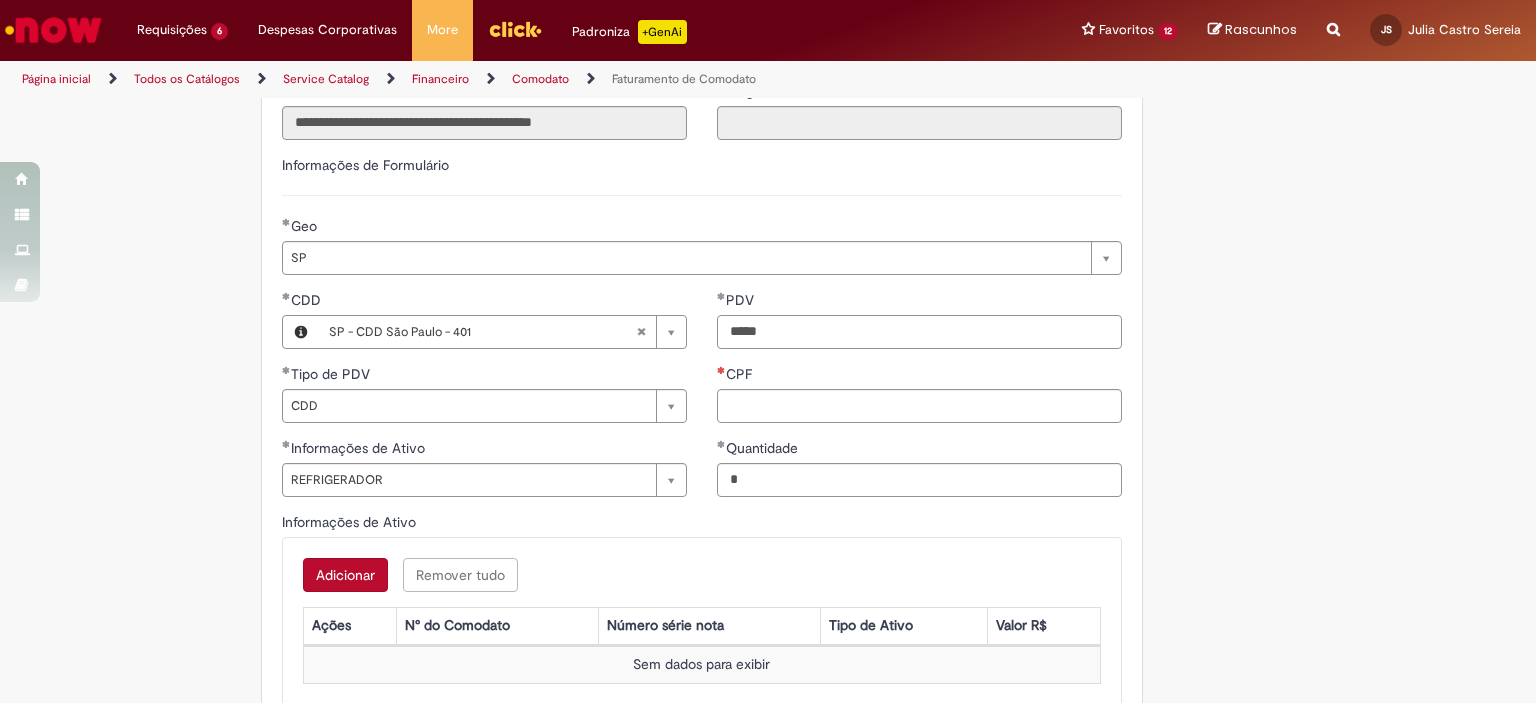 click on "*****" at bounding box center [919, 332] 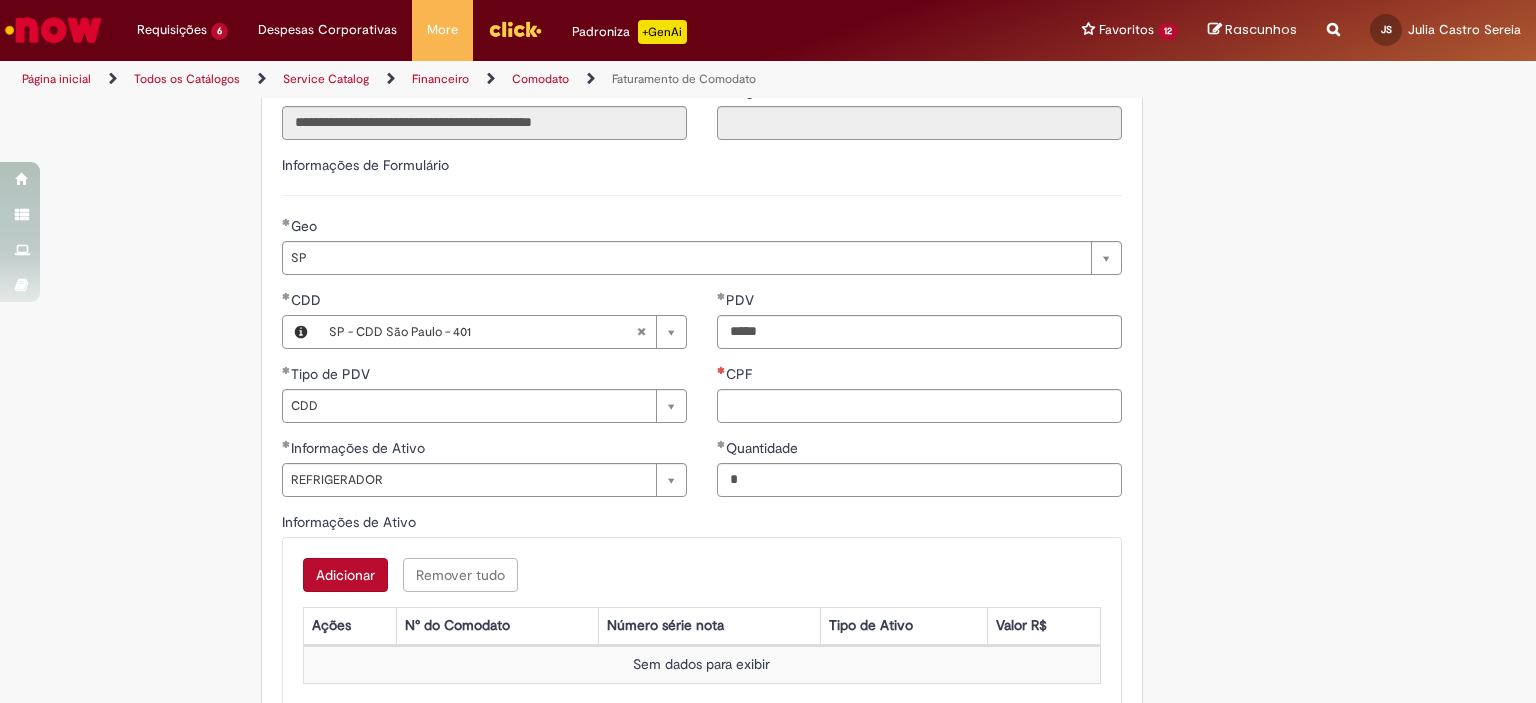 click on "**********" at bounding box center [768, 468] 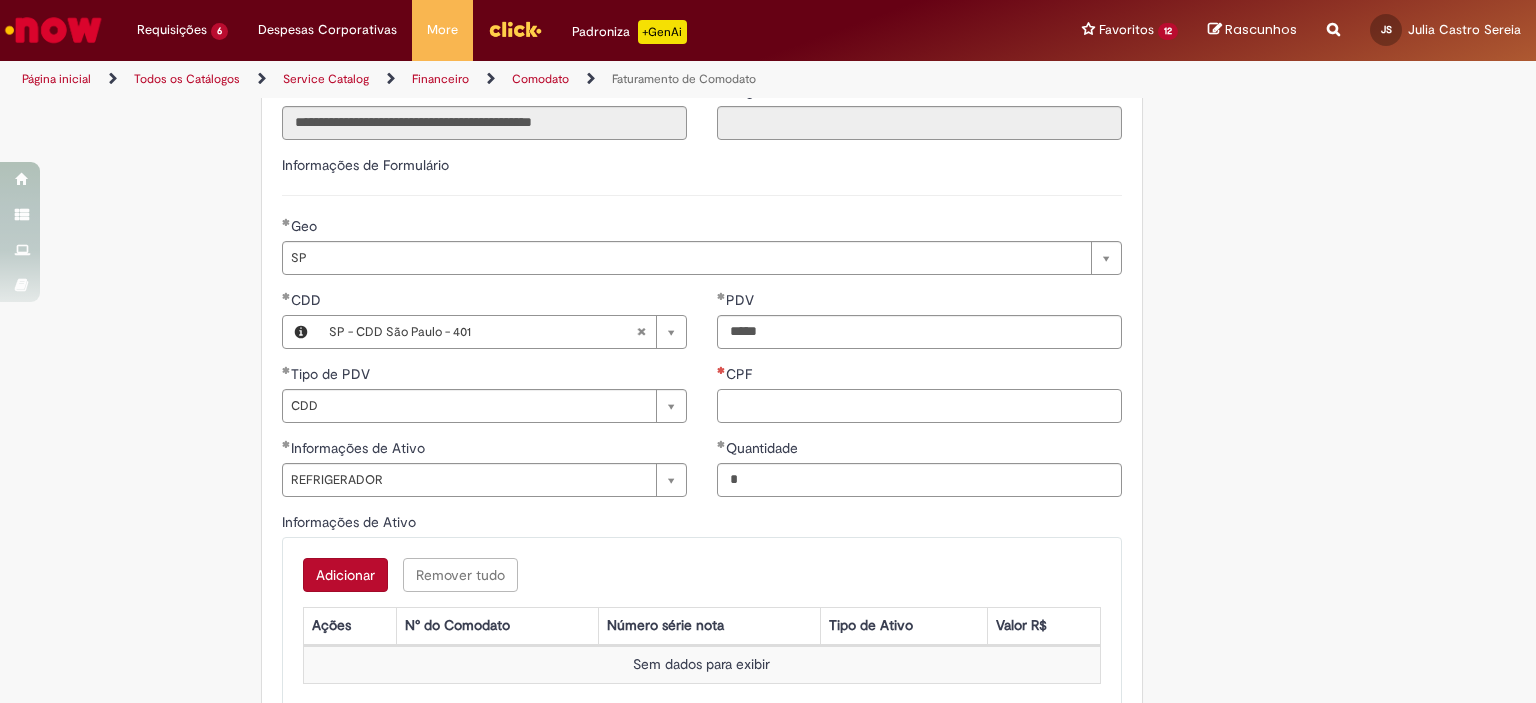 click on "CPF" at bounding box center (919, 406) 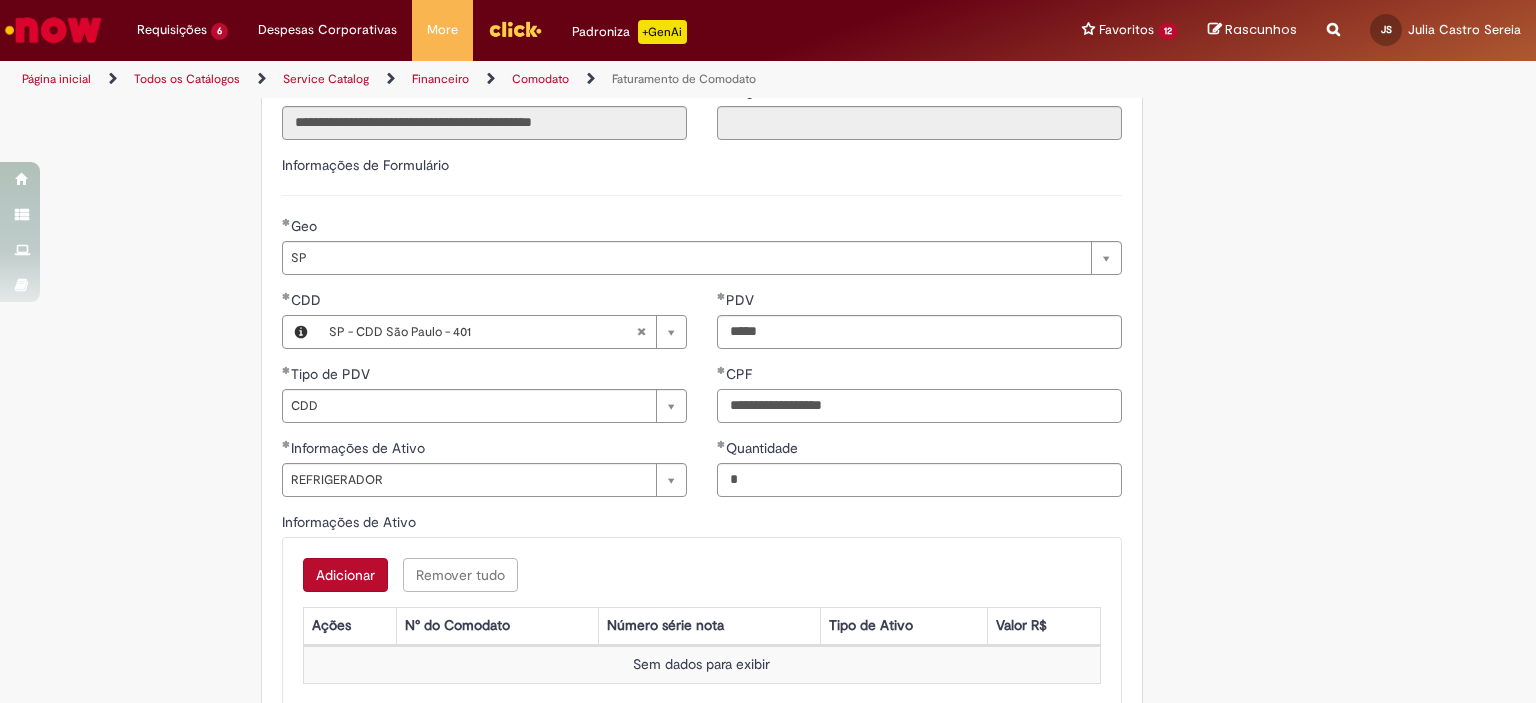 type on "**********" 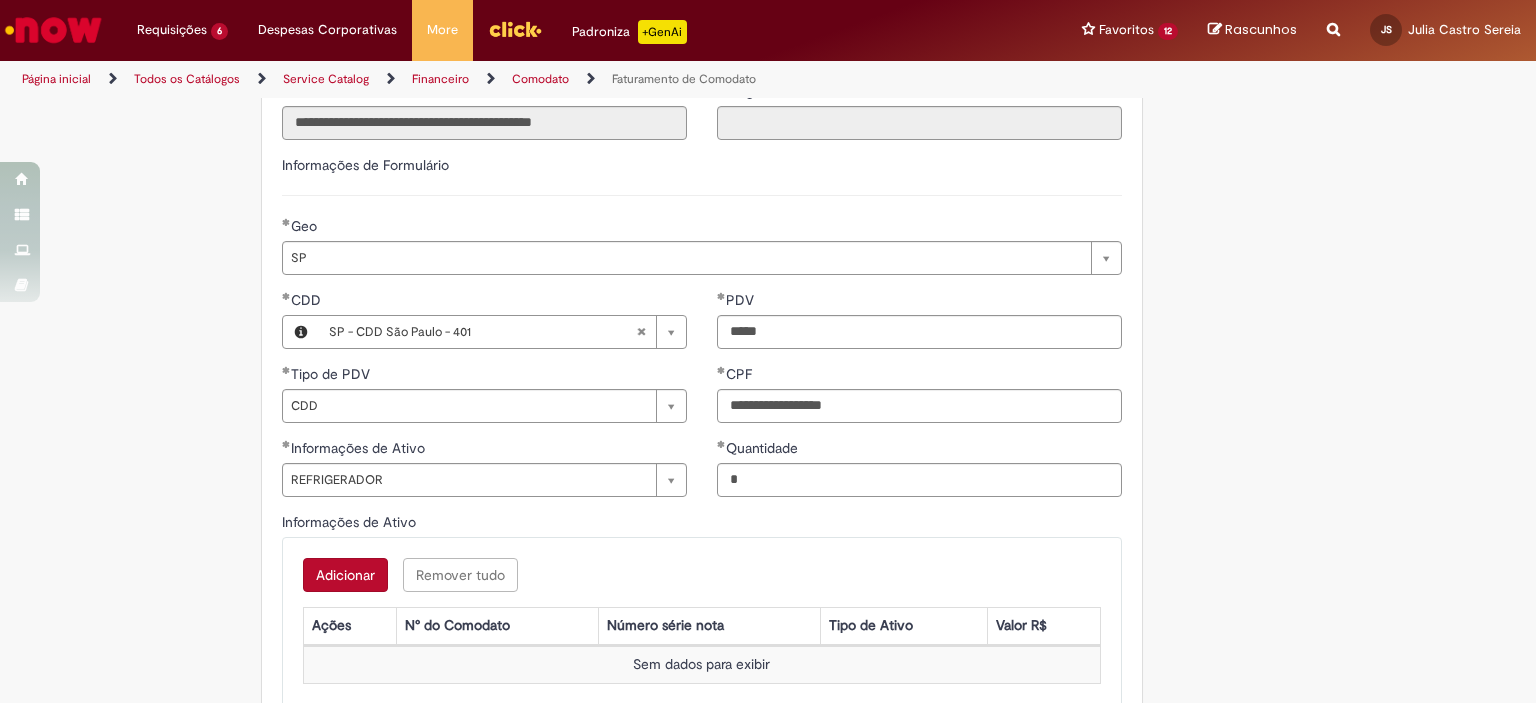 click on "Adicionar Remover tudo Informações de Ativo Ações N° do Comodato Número série nota Tipo de Ativo Valor R$ Sem dados para exibir" at bounding box center [702, 623] 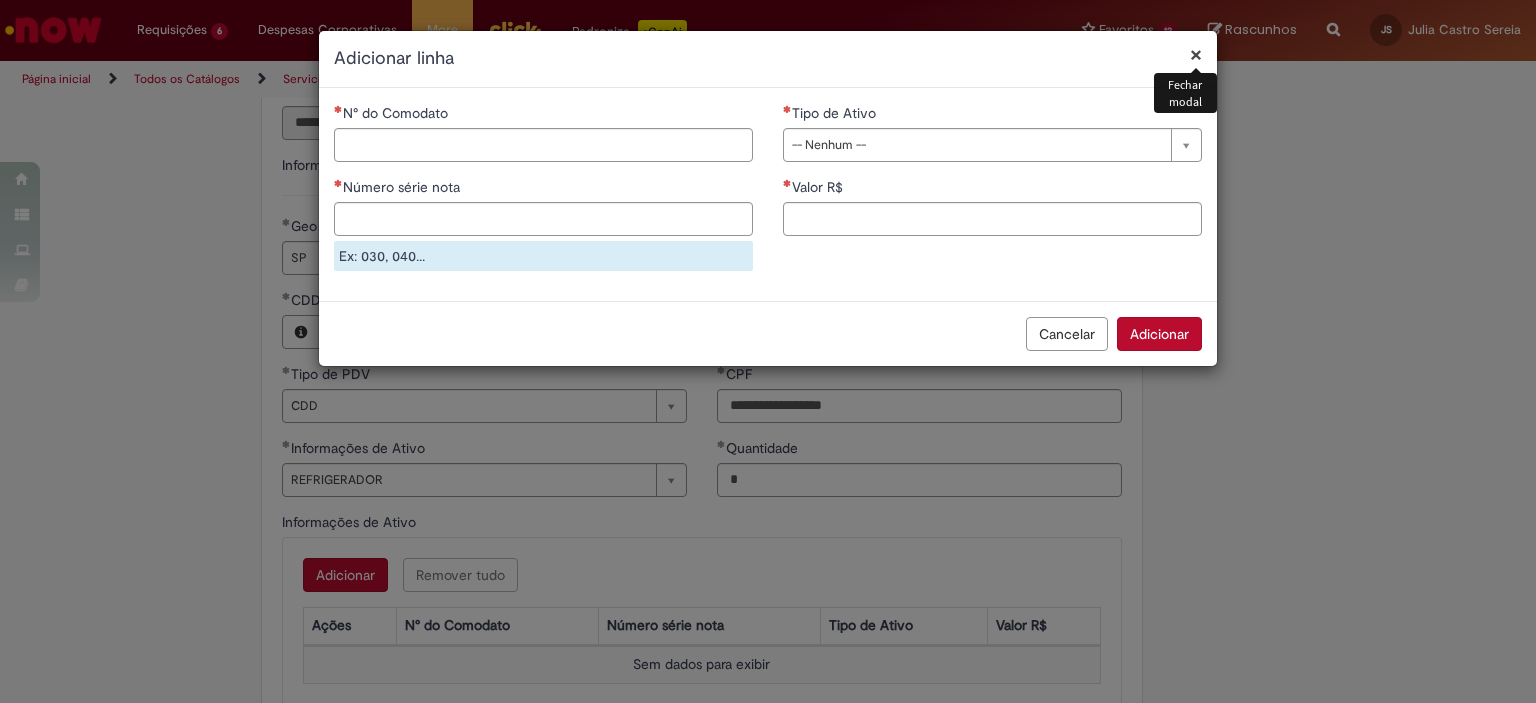 type 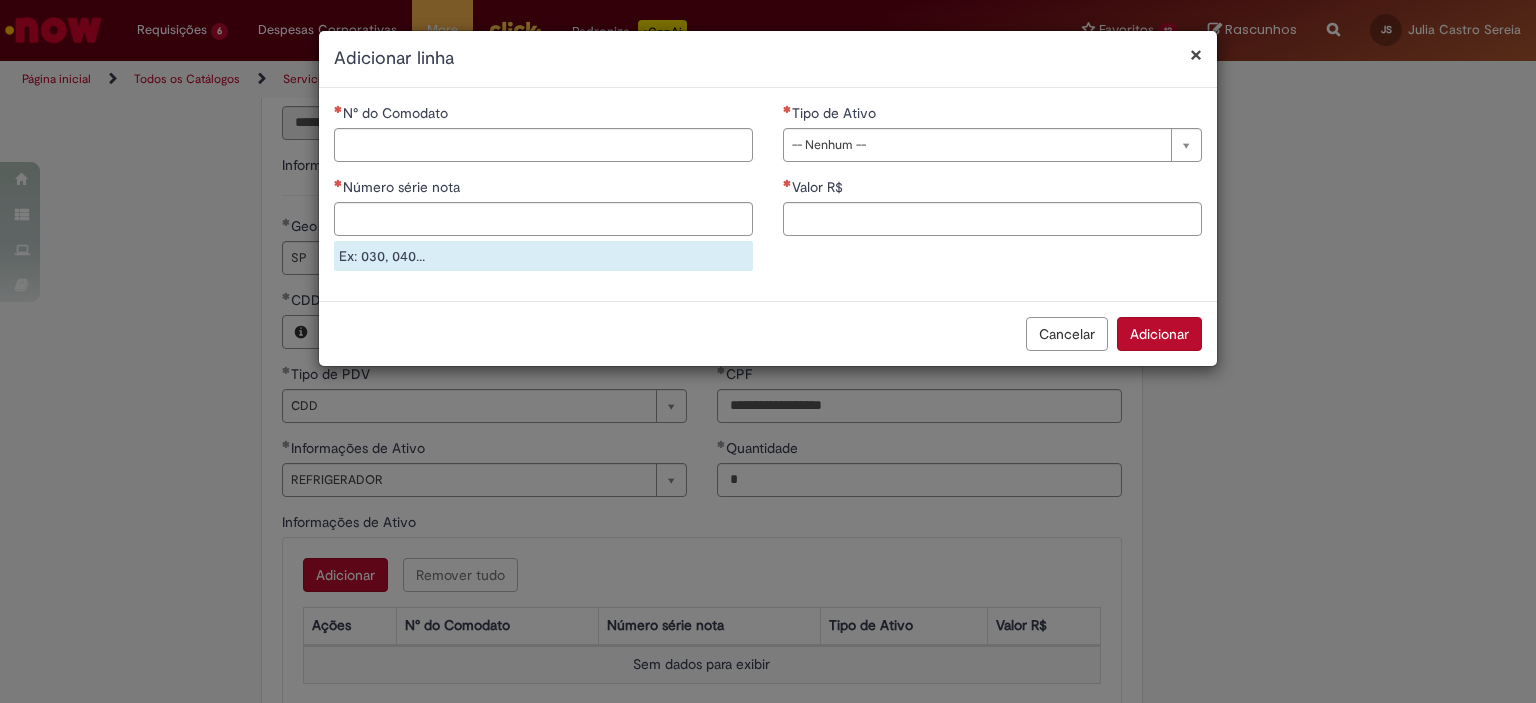 drag, startPoint x: 902, startPoint y: 267, endPoint x: 820, endPoint y: 251, distance: 83.546394 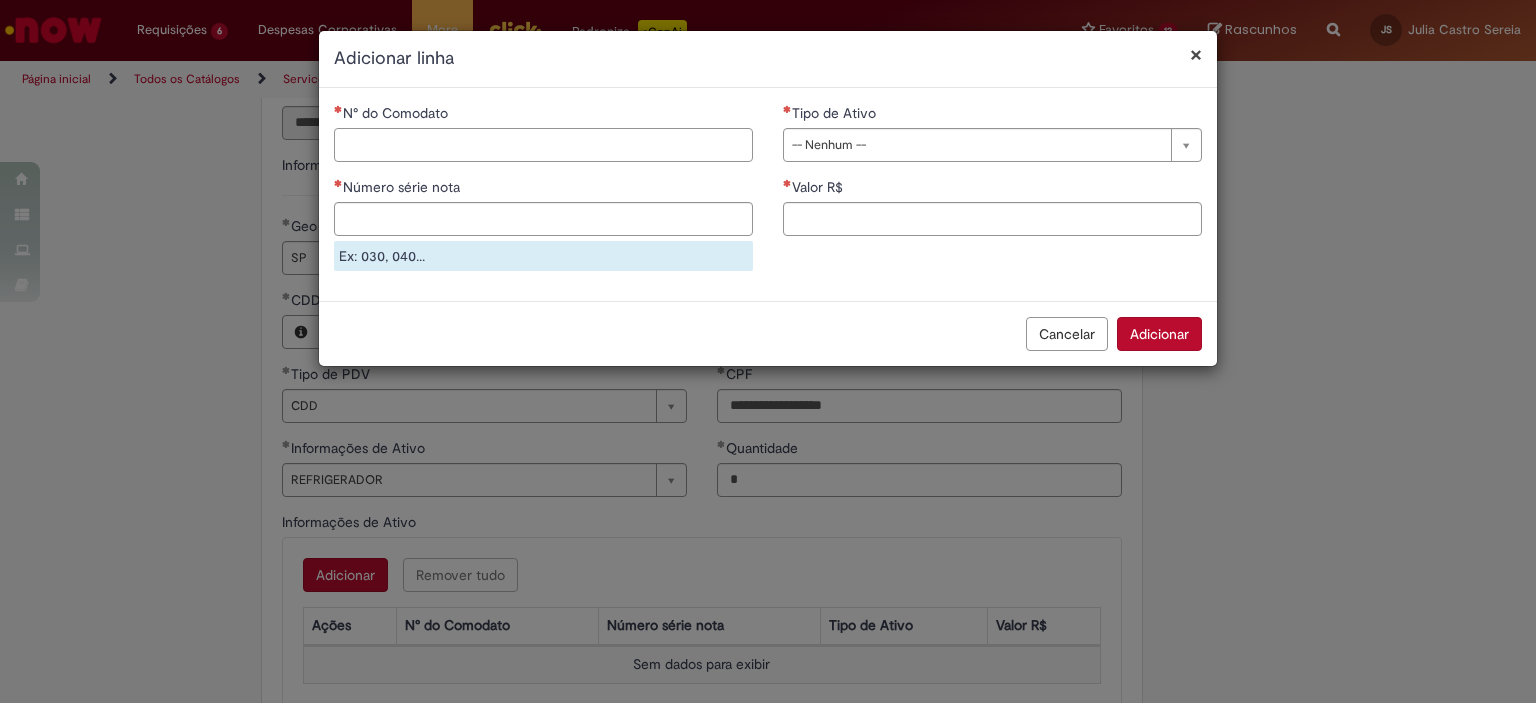 click on "N° do Comodato" at bounding box center (543, 145) 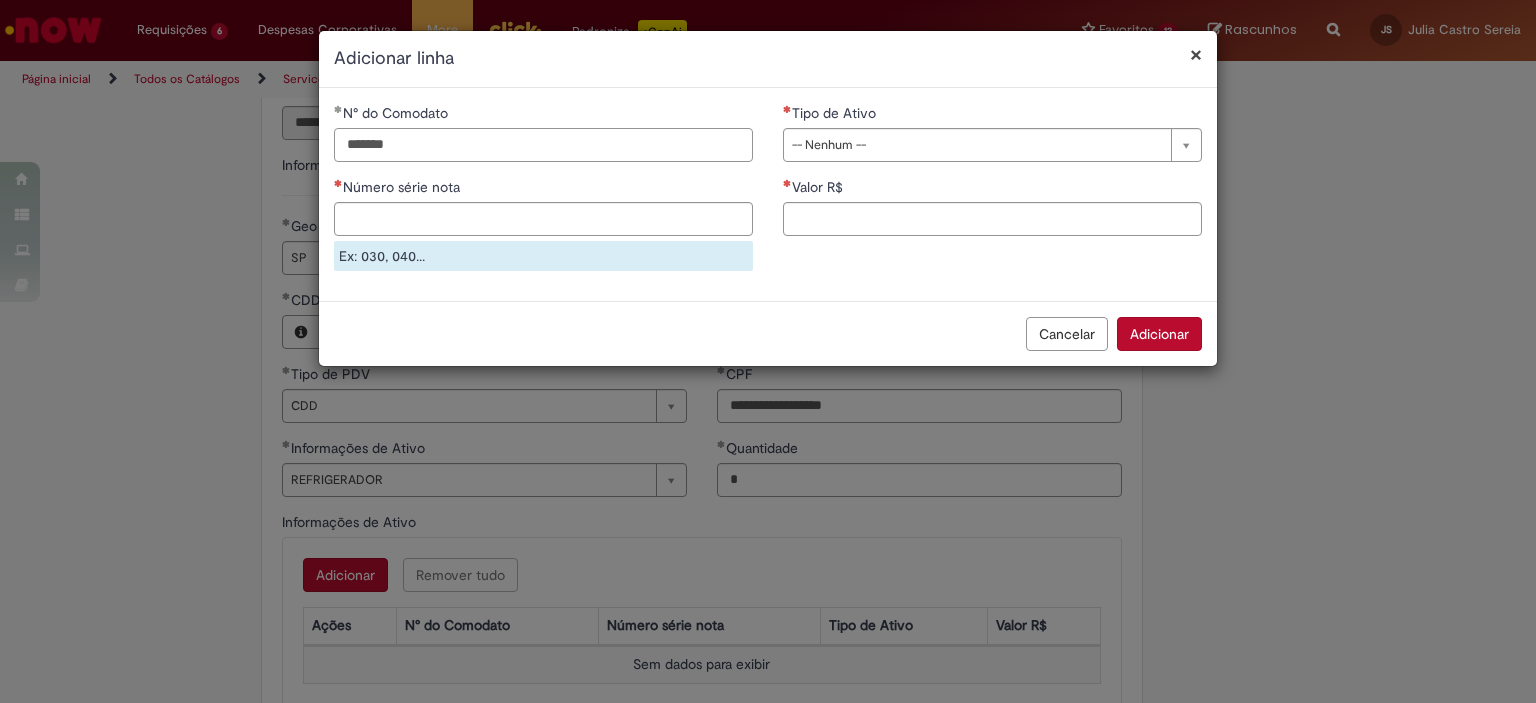 type on "******" 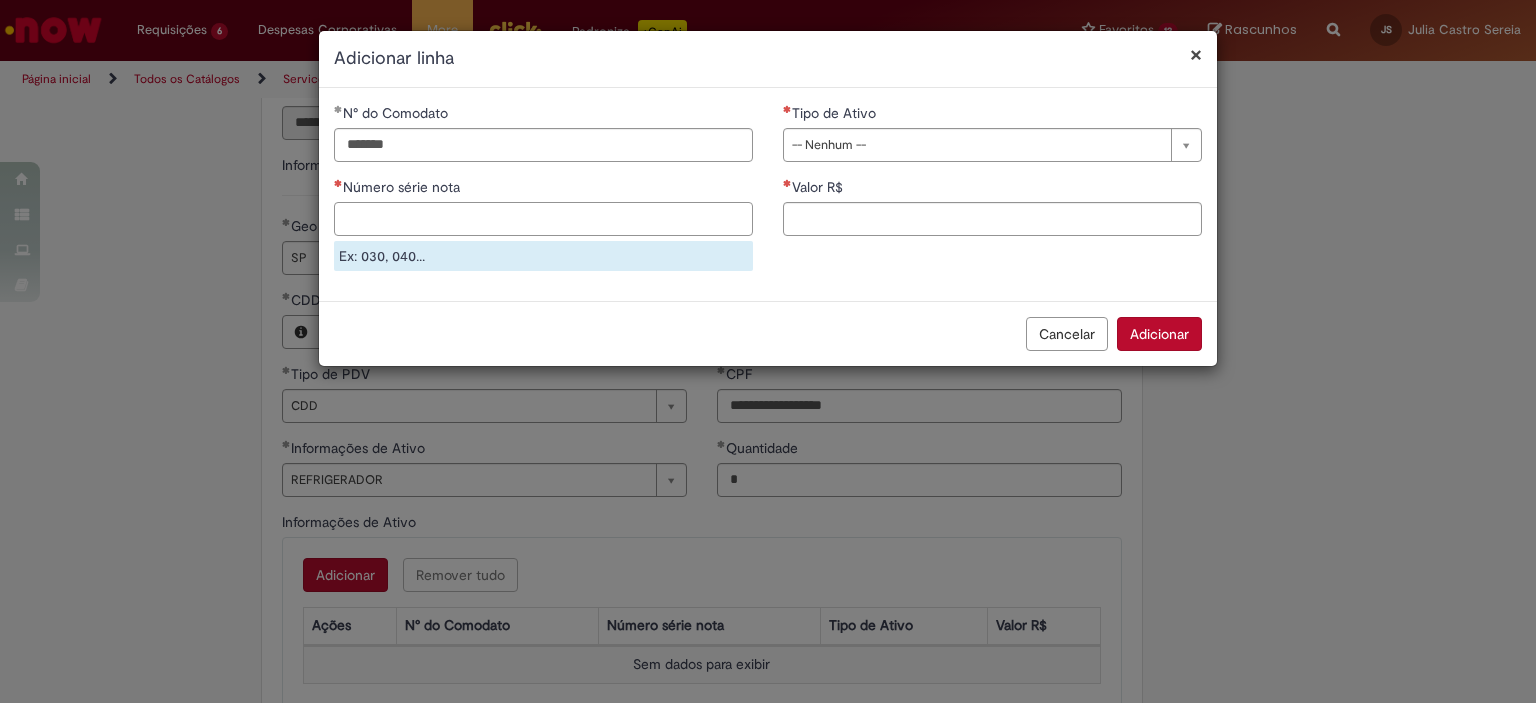 click on "Número série nota" at bounding box center [543, 219] 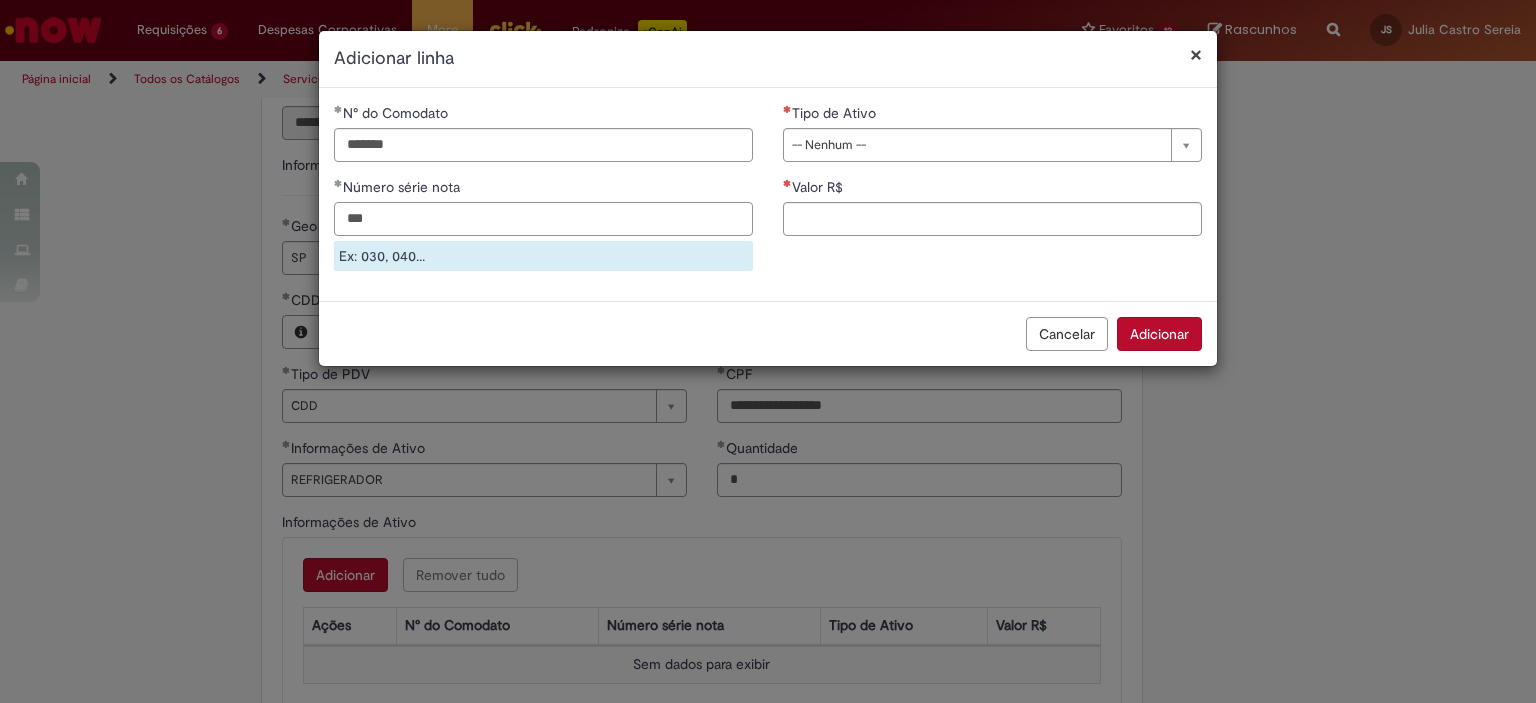 type on "***" 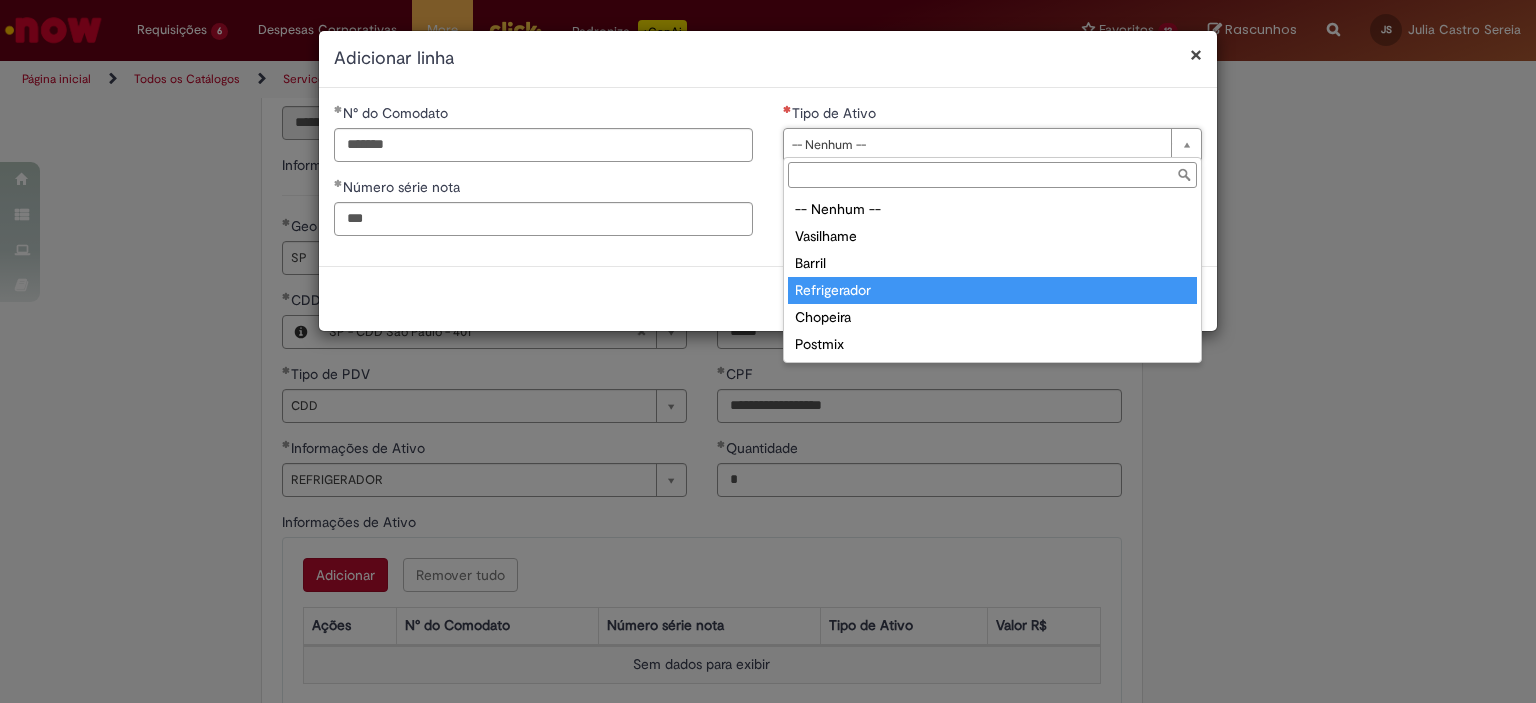 type on "**********" 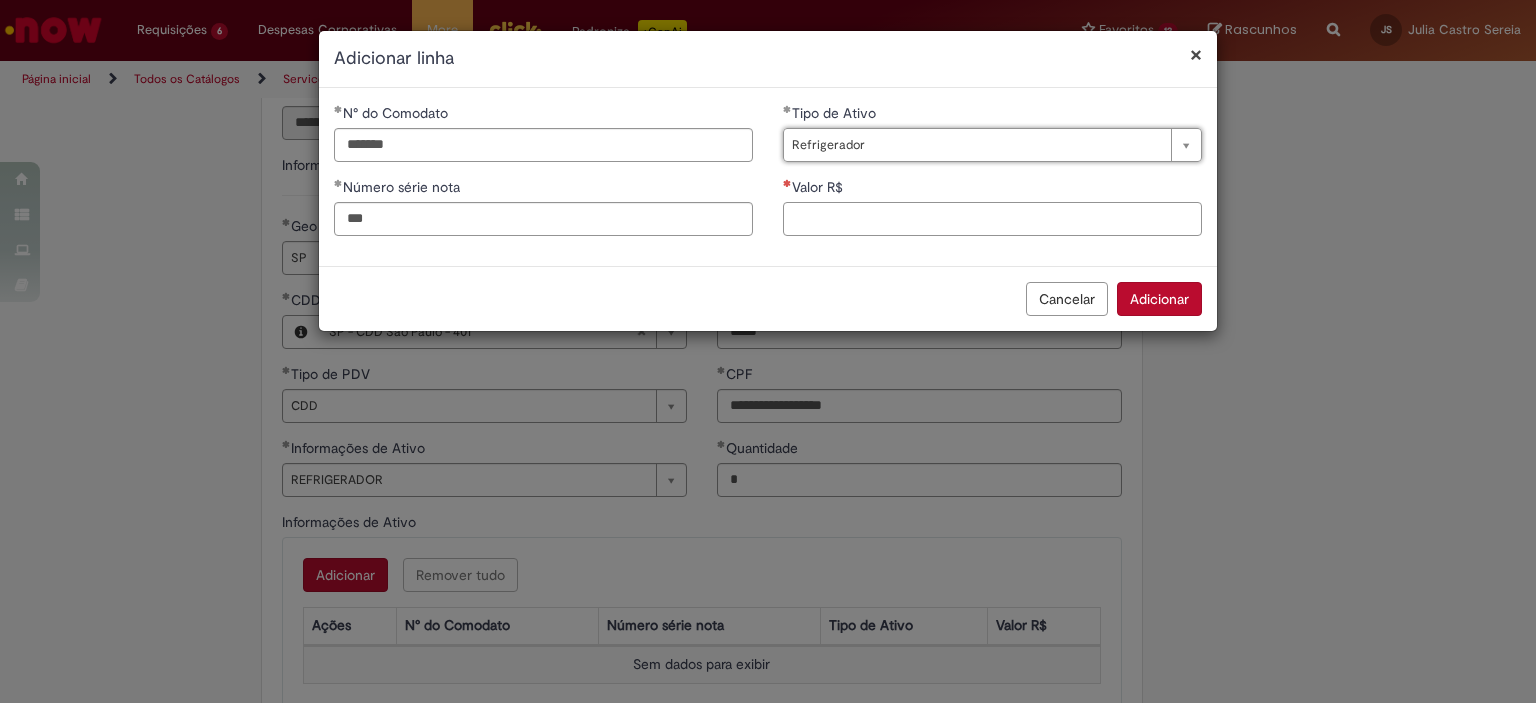 click on "Valor R$" at bounding box center [992, 219] 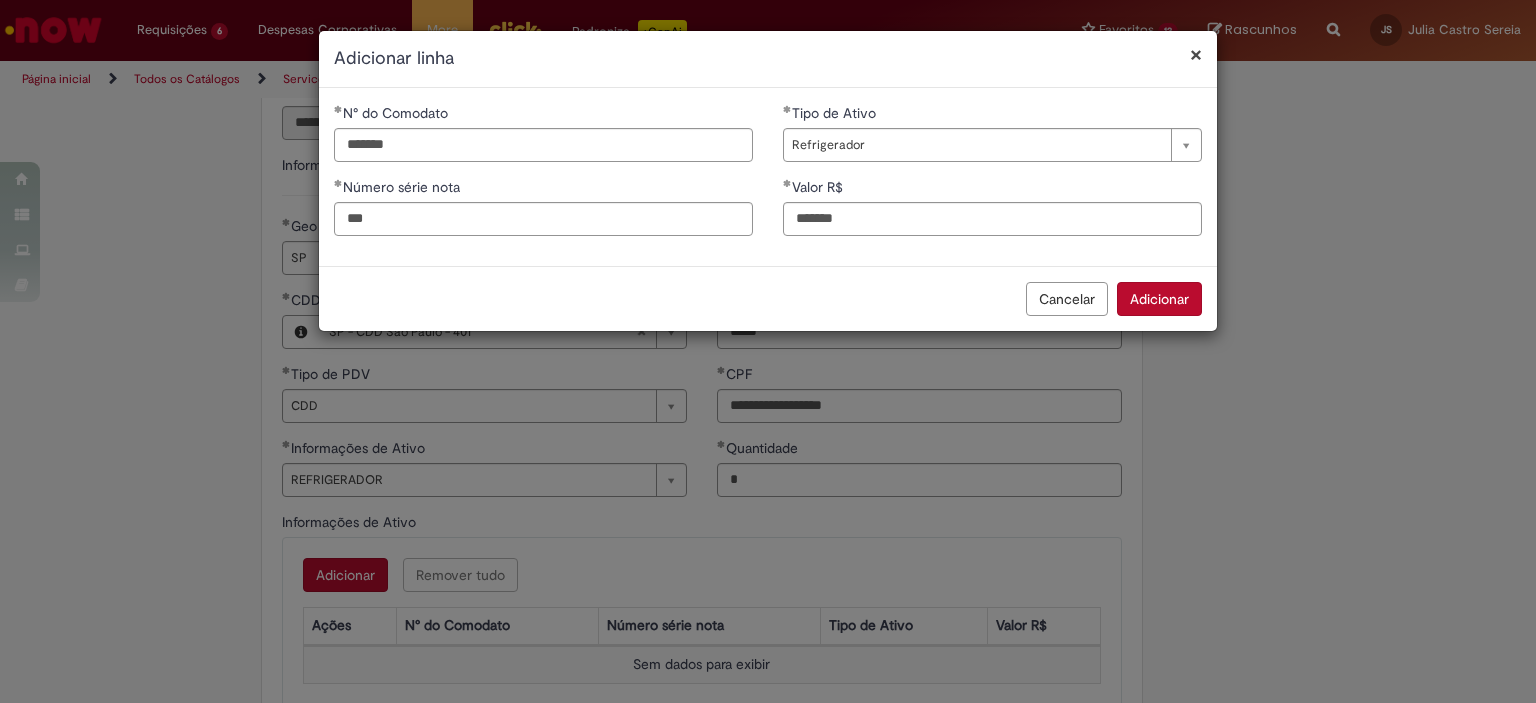 type on "**********" 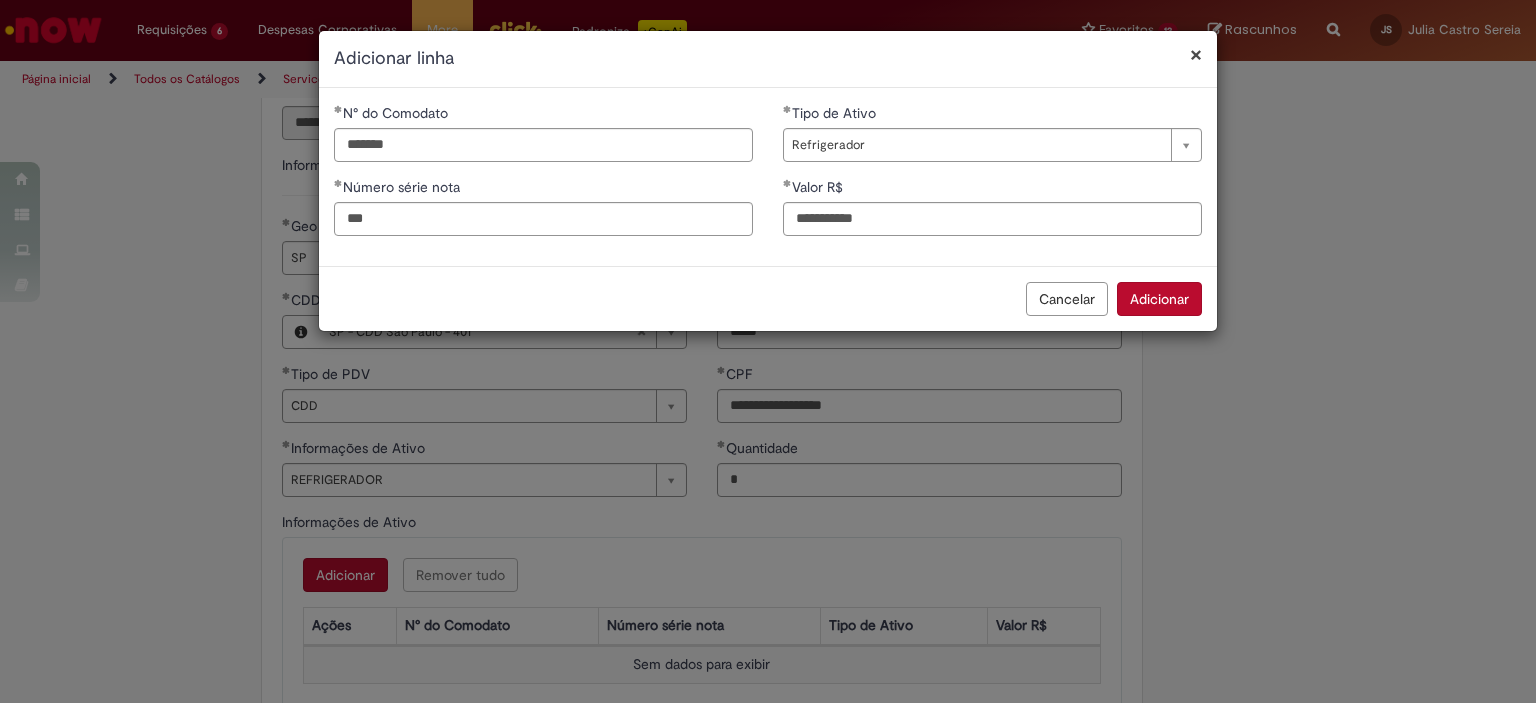 click on "Adicionar" at bounding box center (1159, 299) 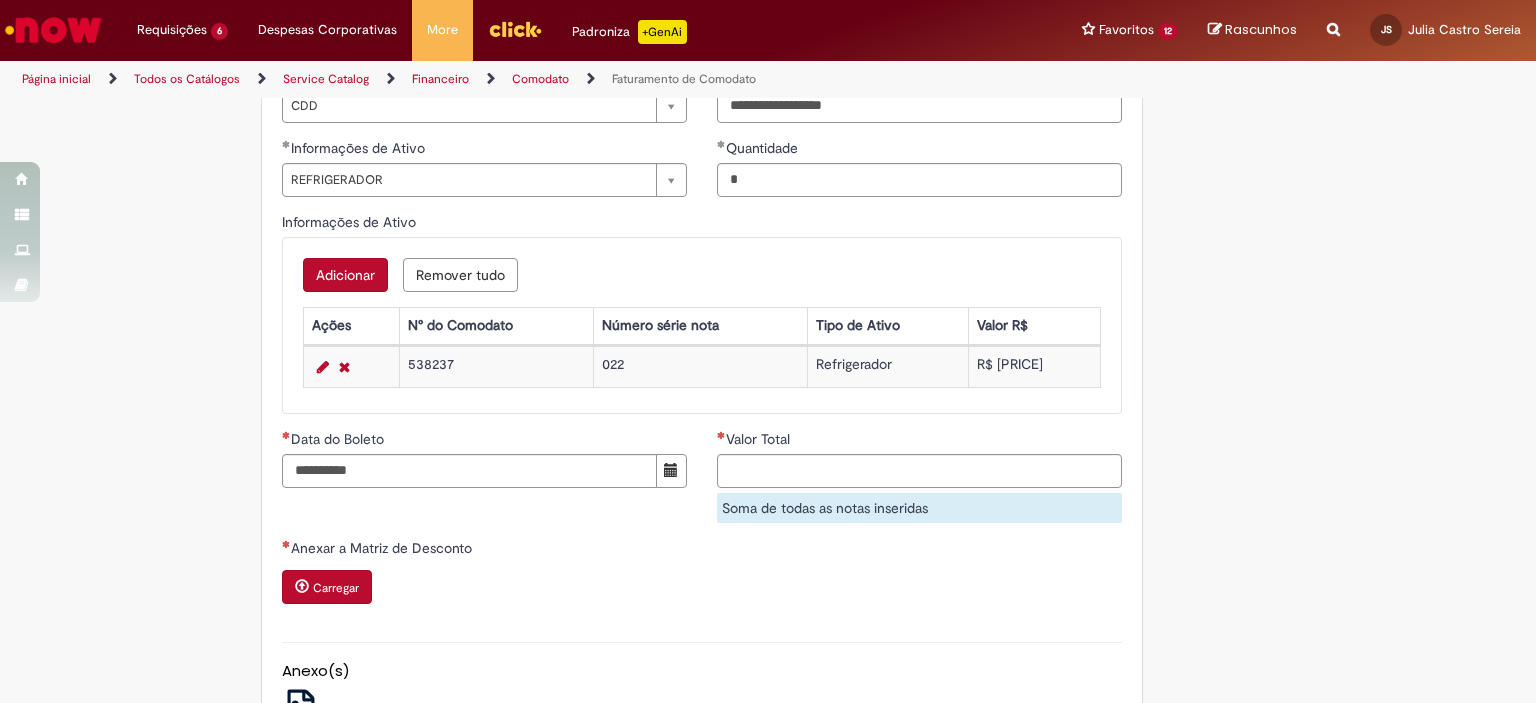 scroll, scrollTop: 1100, scrollLeft: 0, axis: vertical 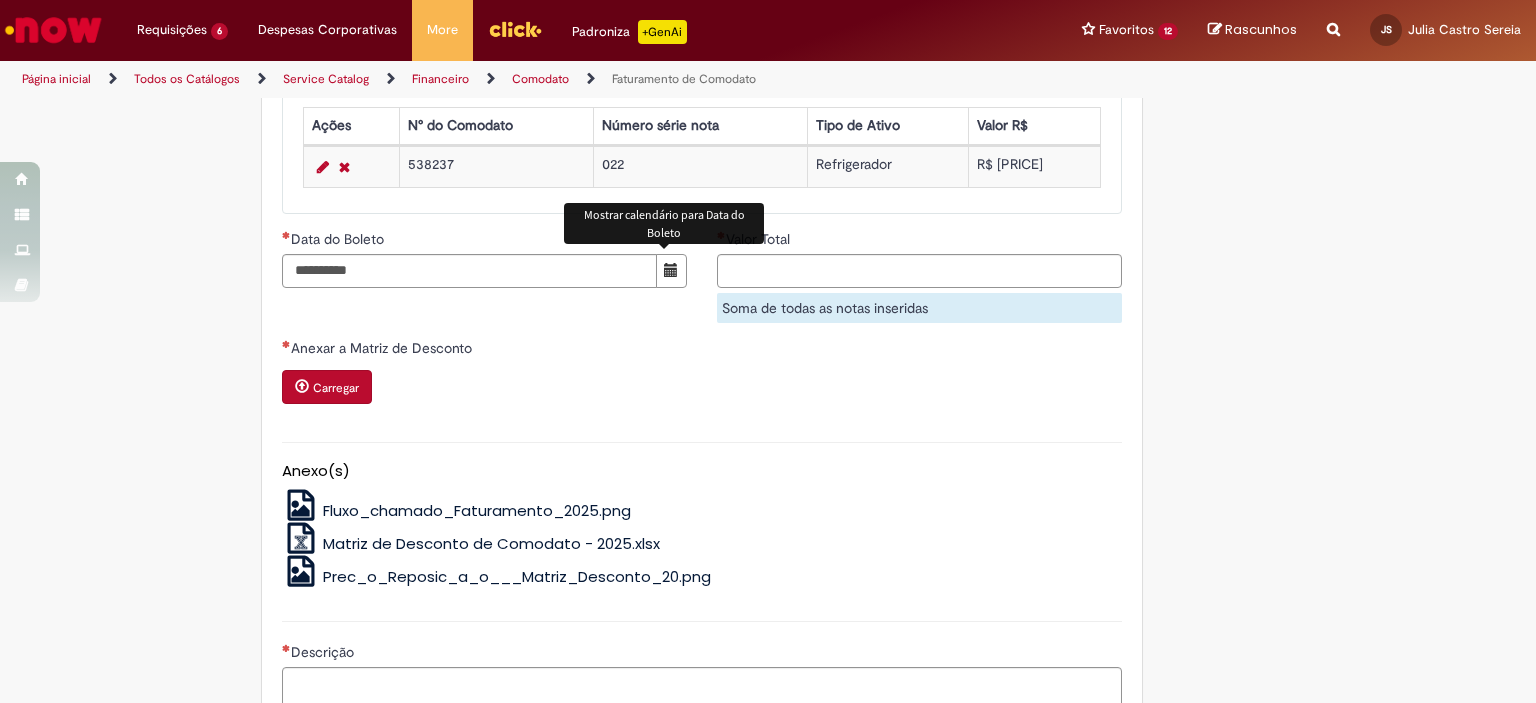 click at bounding box center [671, 270] 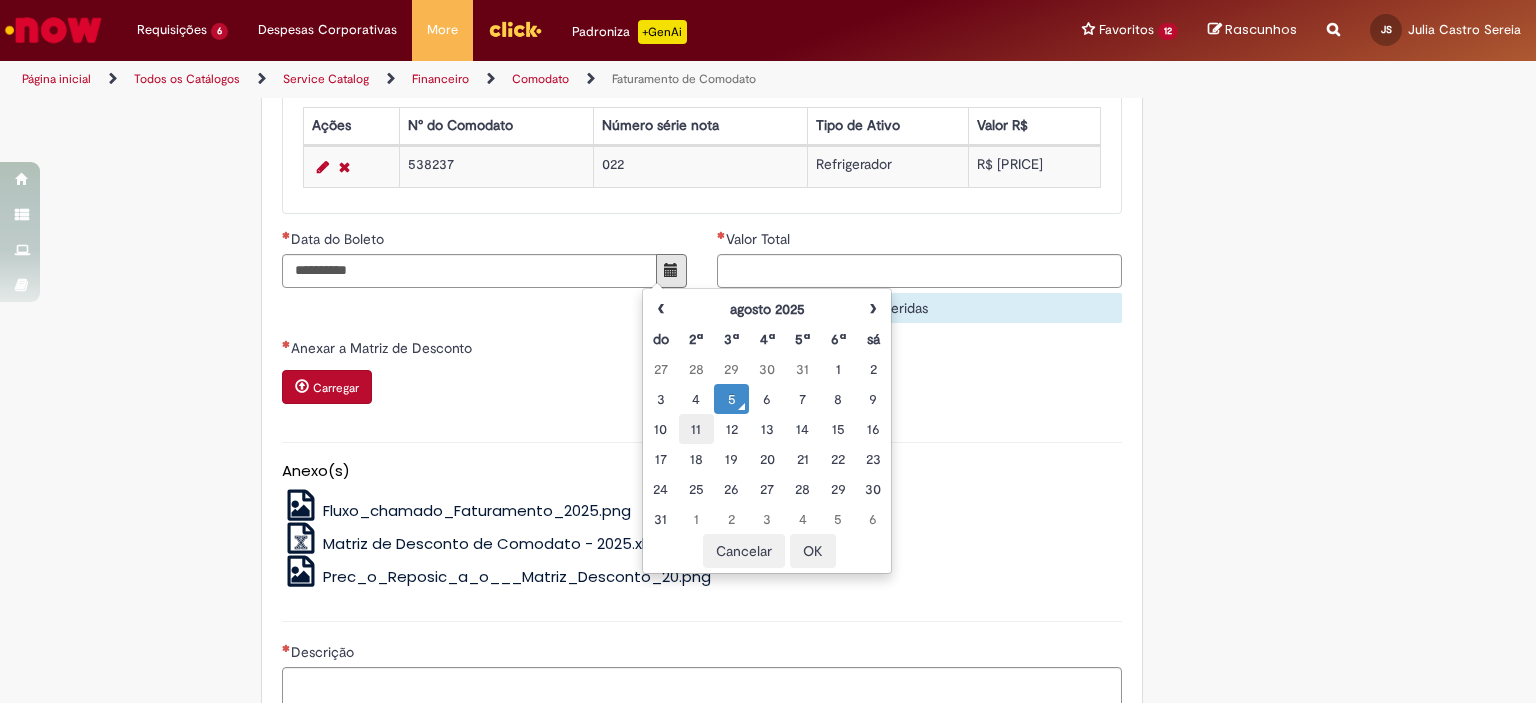 click on "11" at bounding box center [696, 429] 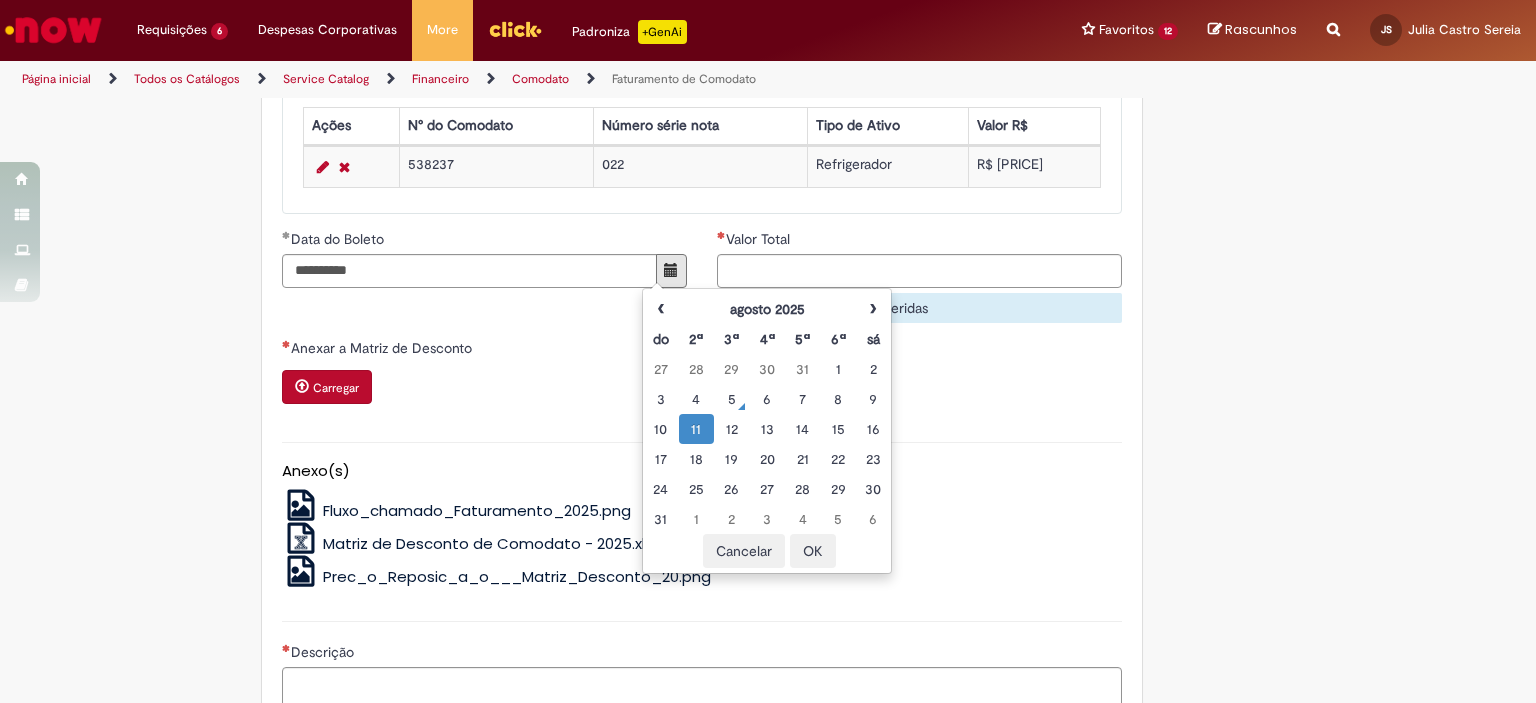 click on "OK" at bounding box center (813, 551) 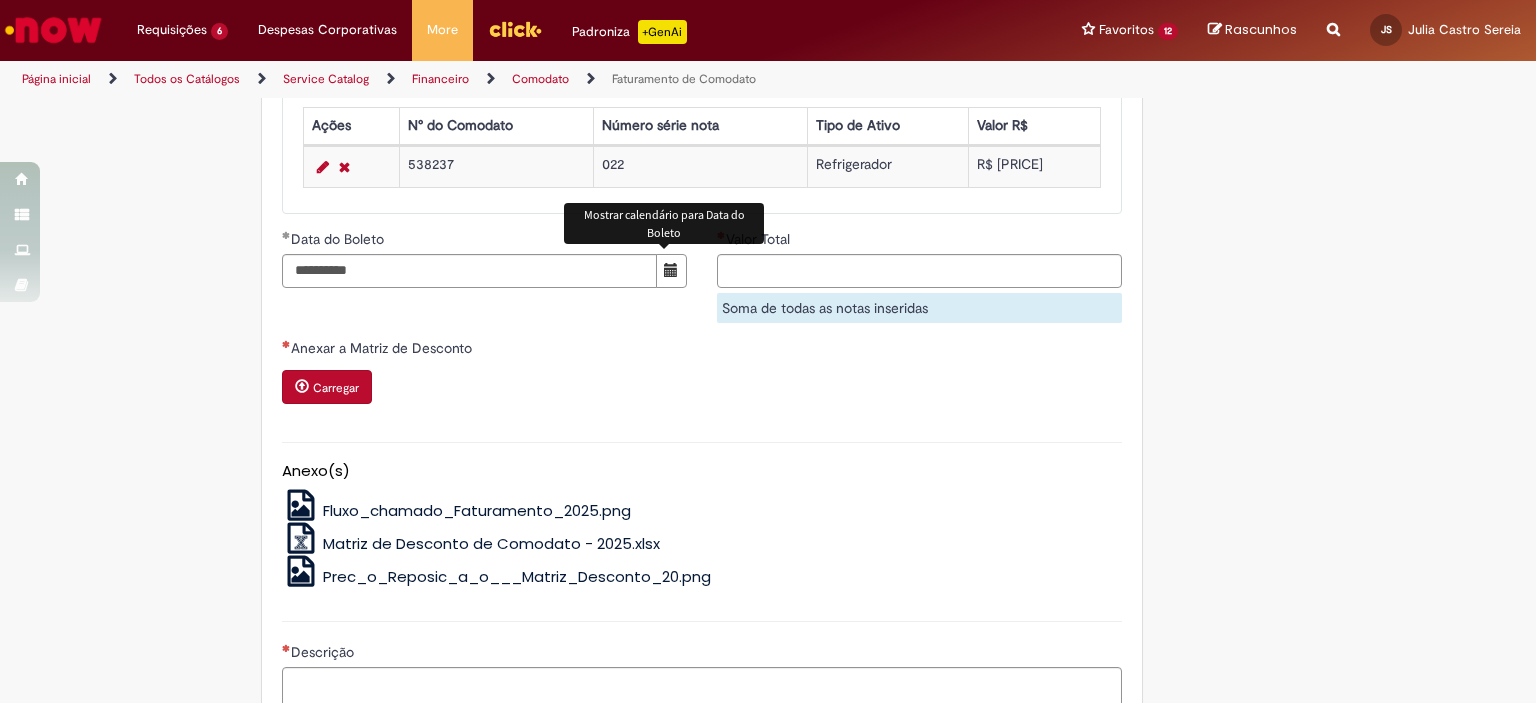 click on "Anexar a Matriz de Desconto" at bounding box center [702, 350] 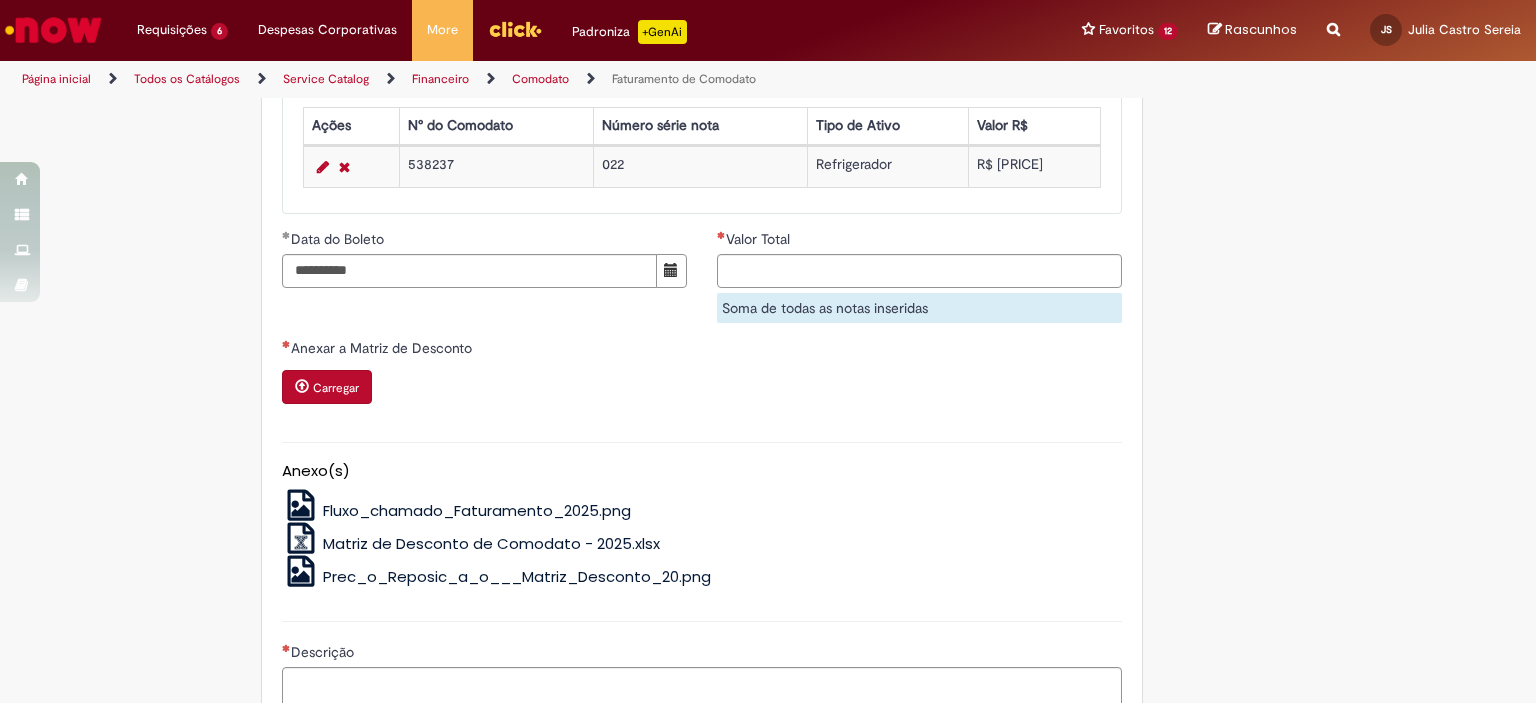 click on "Matriz de Desconto de Comodato - 2025.xlsx" at bounding box center [491, 543] 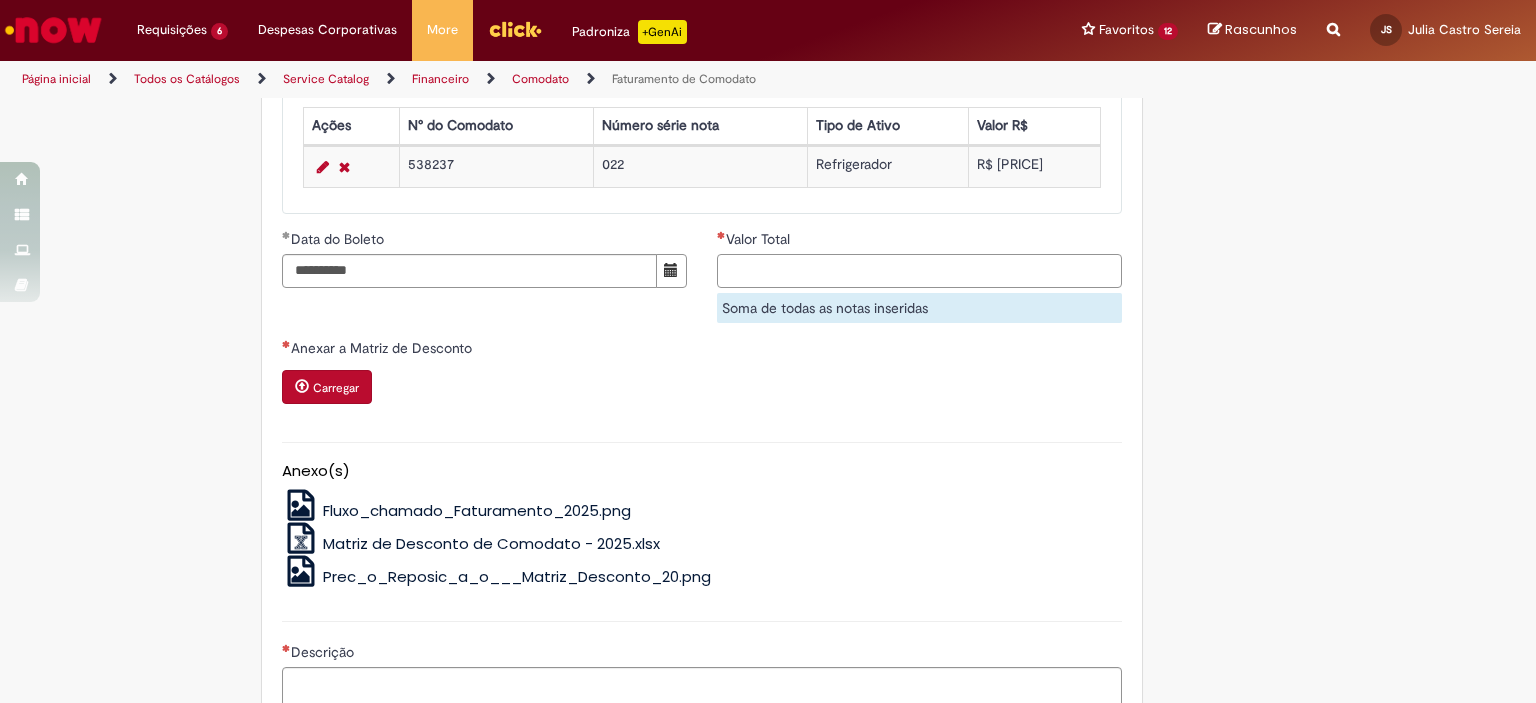 click on "Valor Total" at bounding box center (919, 271) 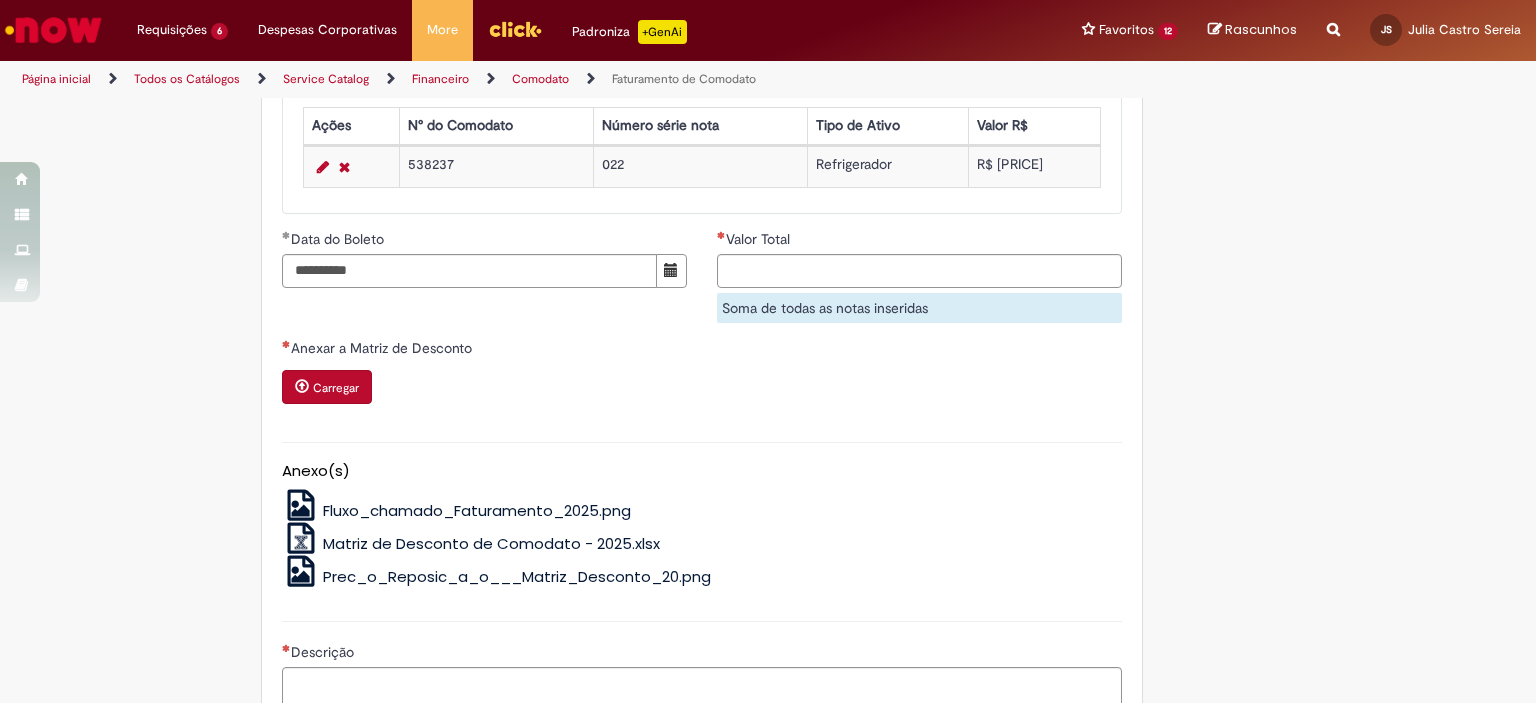 click on "R$ 2.637,91" at bounding box center (1034, 166) 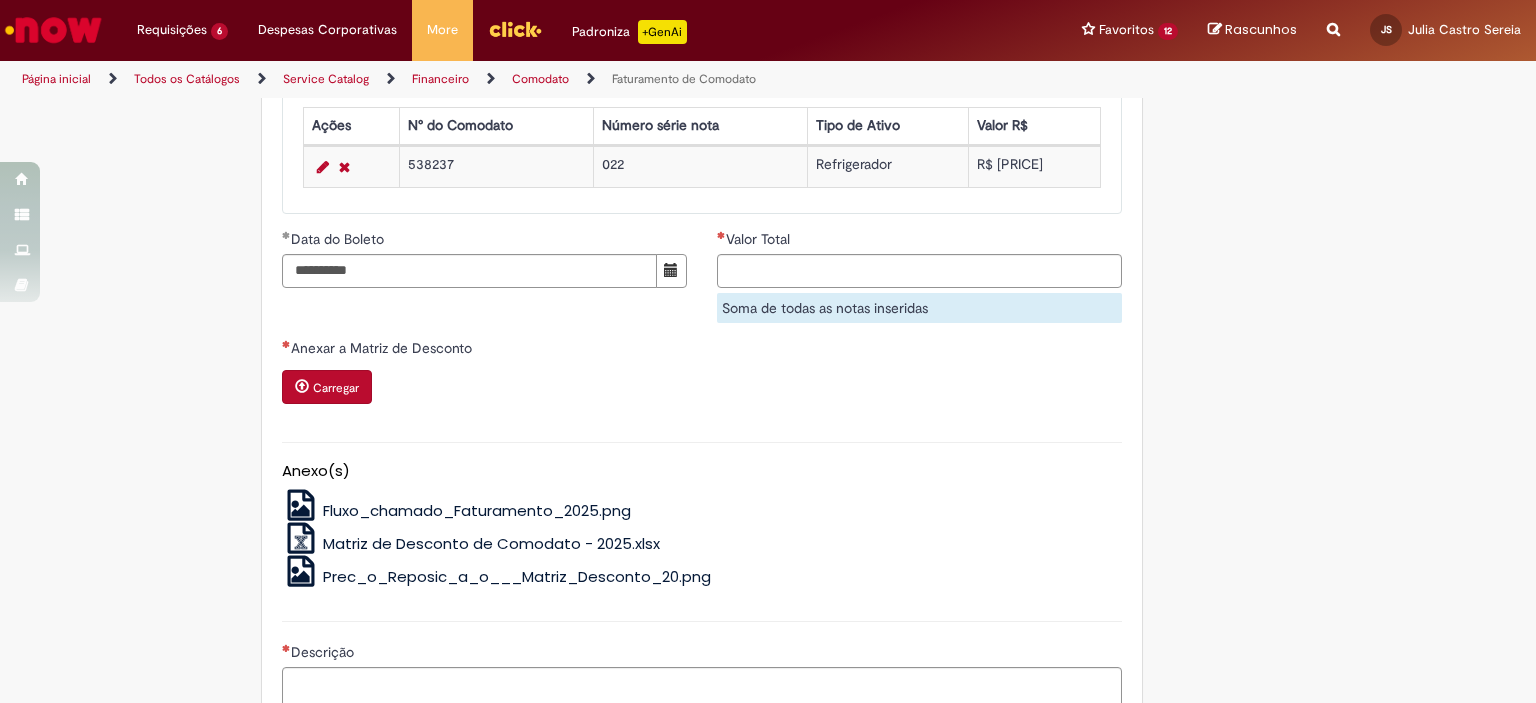 scroll, scrollTop: 900, scrollLeft: 0, axis: vertical 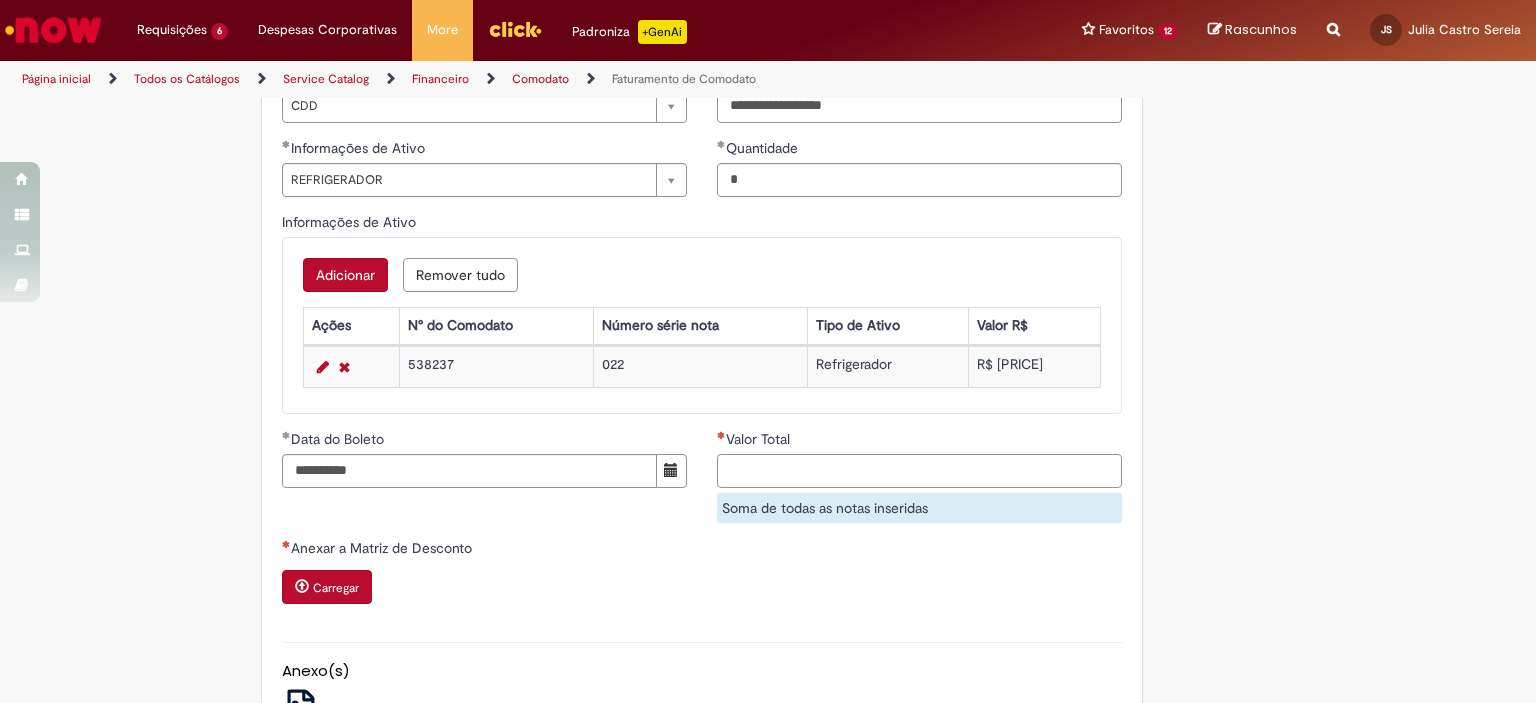 click on "Valor Total" at bounding box center (919, 471) 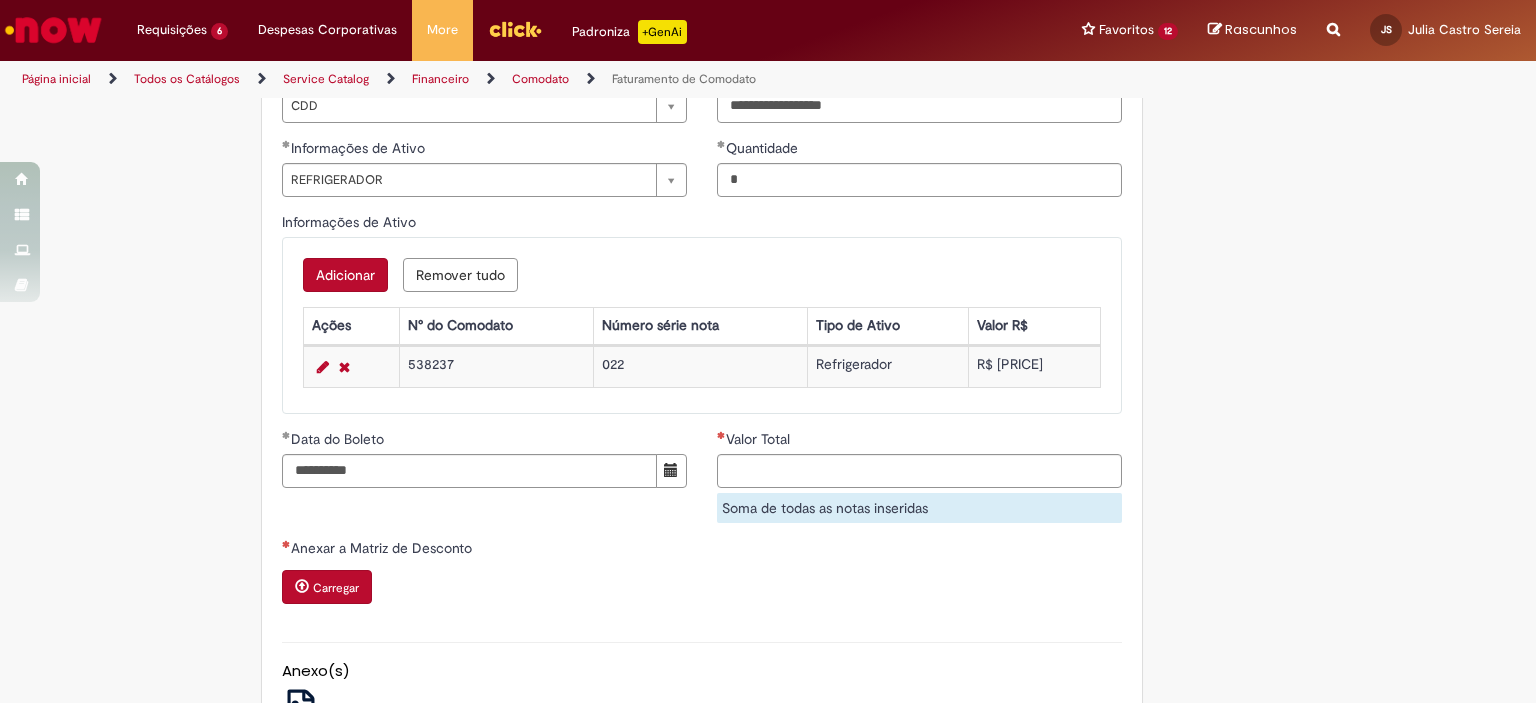 click on "Anexar a Matriz de Desconto
Carregar" at bounding box center [702, 573] 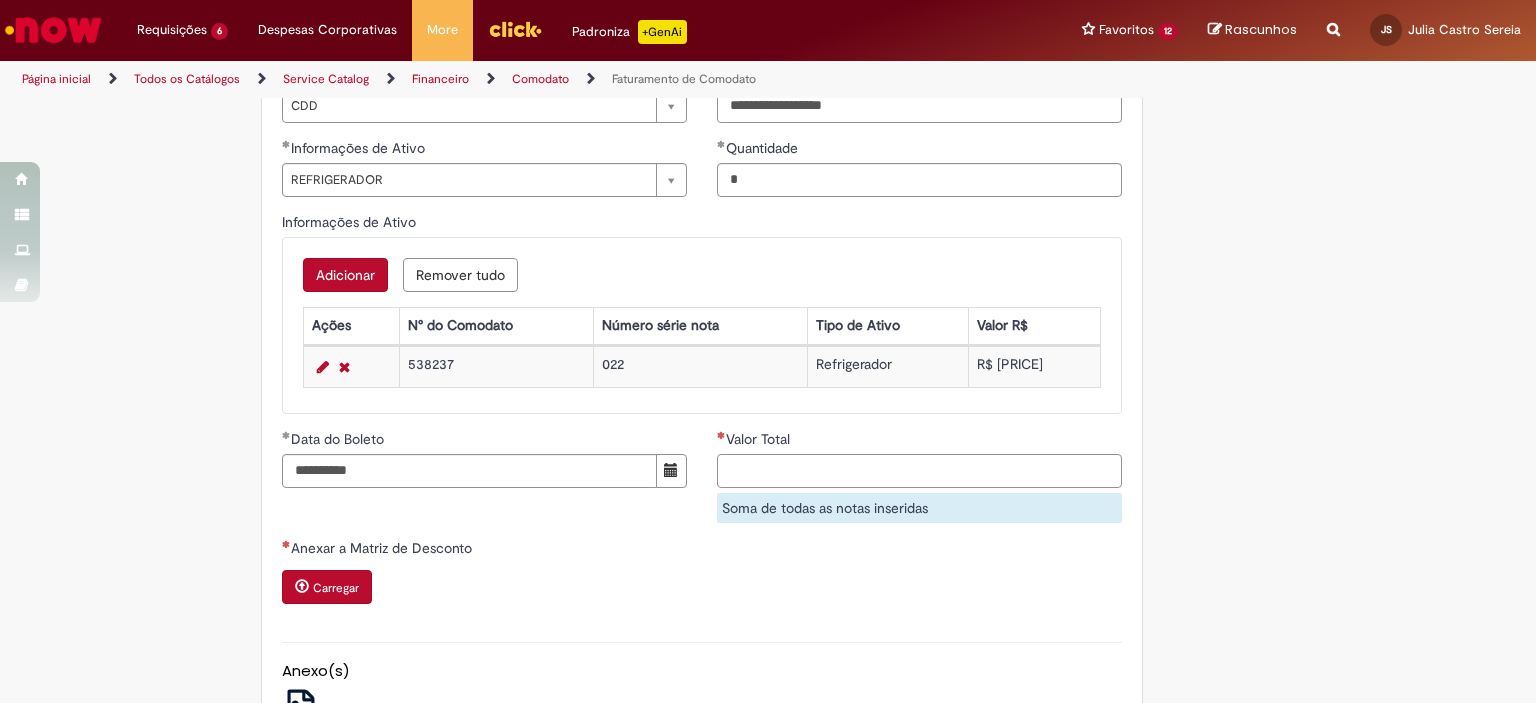 click on "Valor Total" at bounding box center (919, 471) 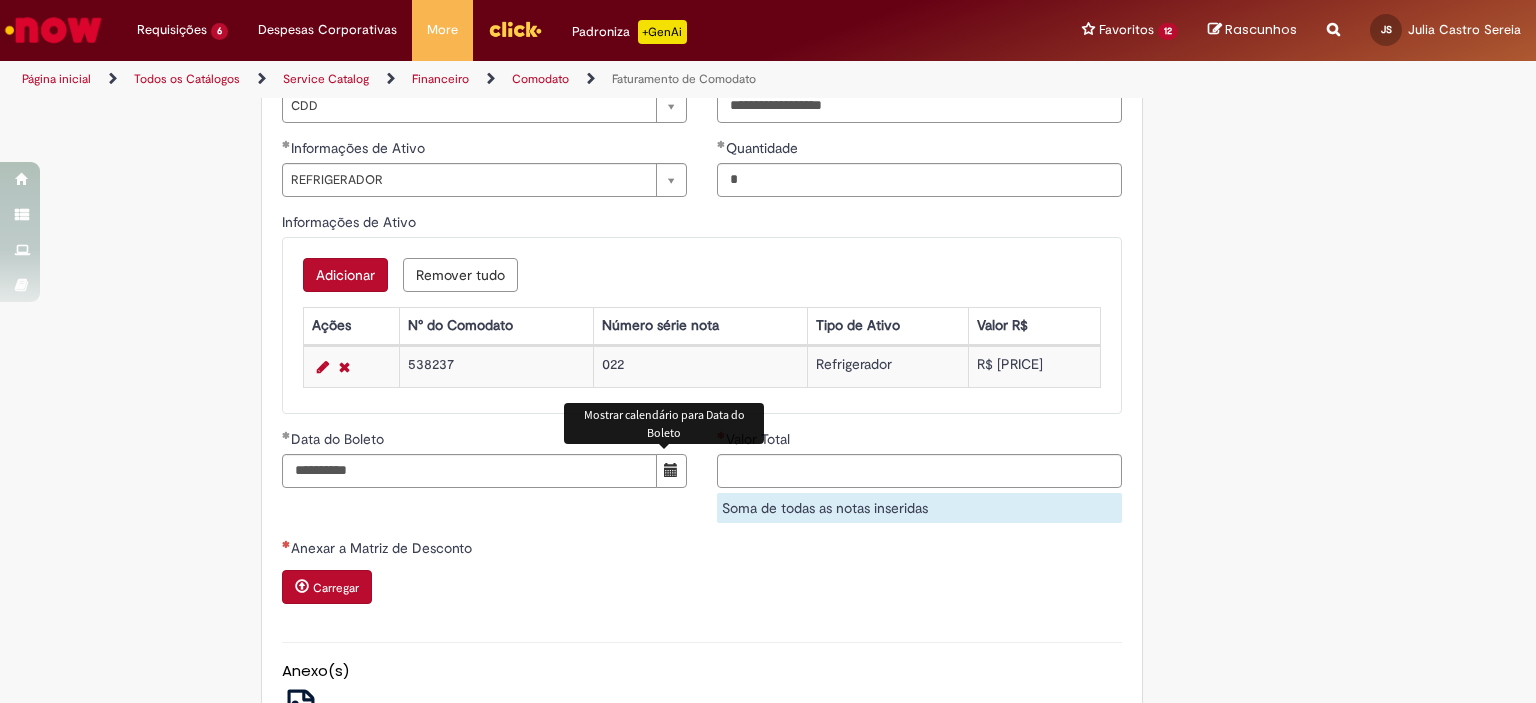 click at bounding box center (671, 470) 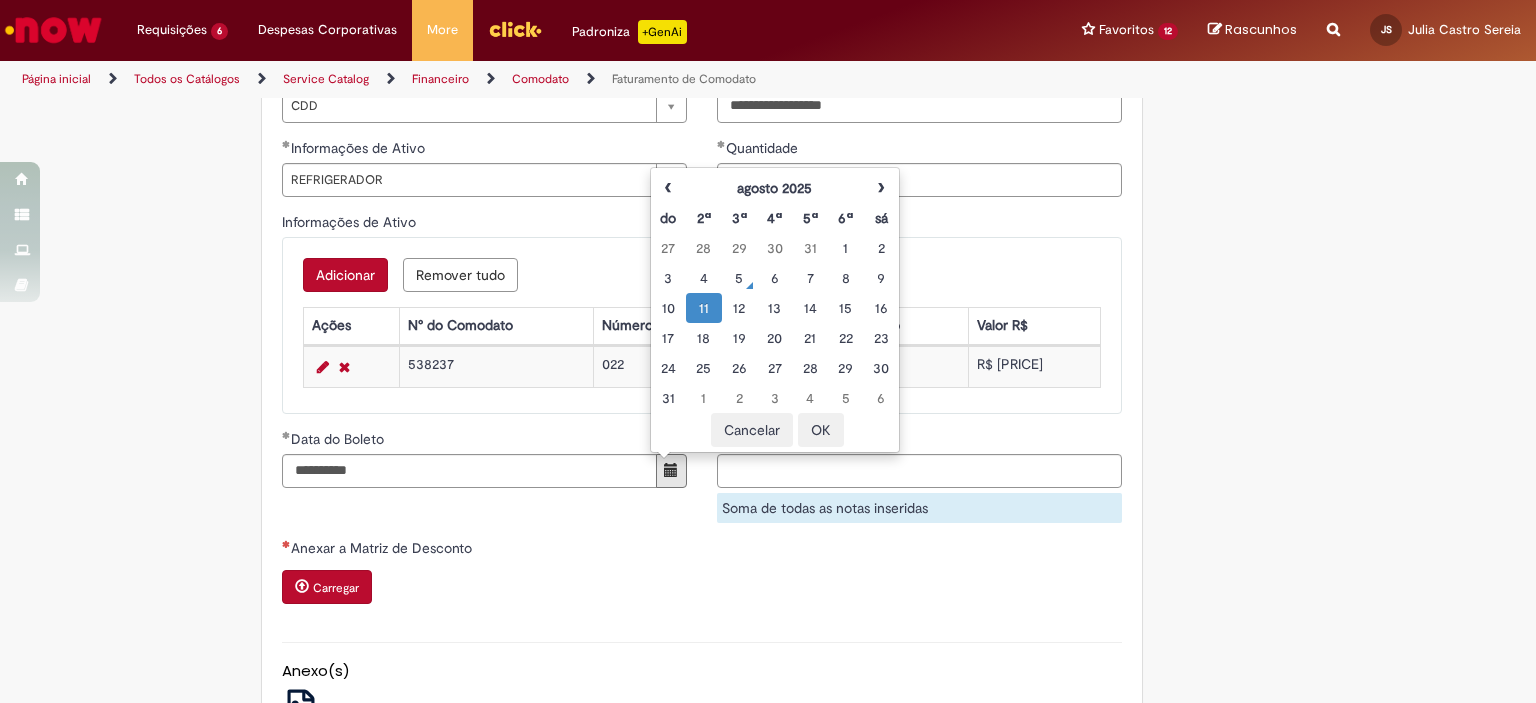 click on "11" at bounding box center (703, 308) 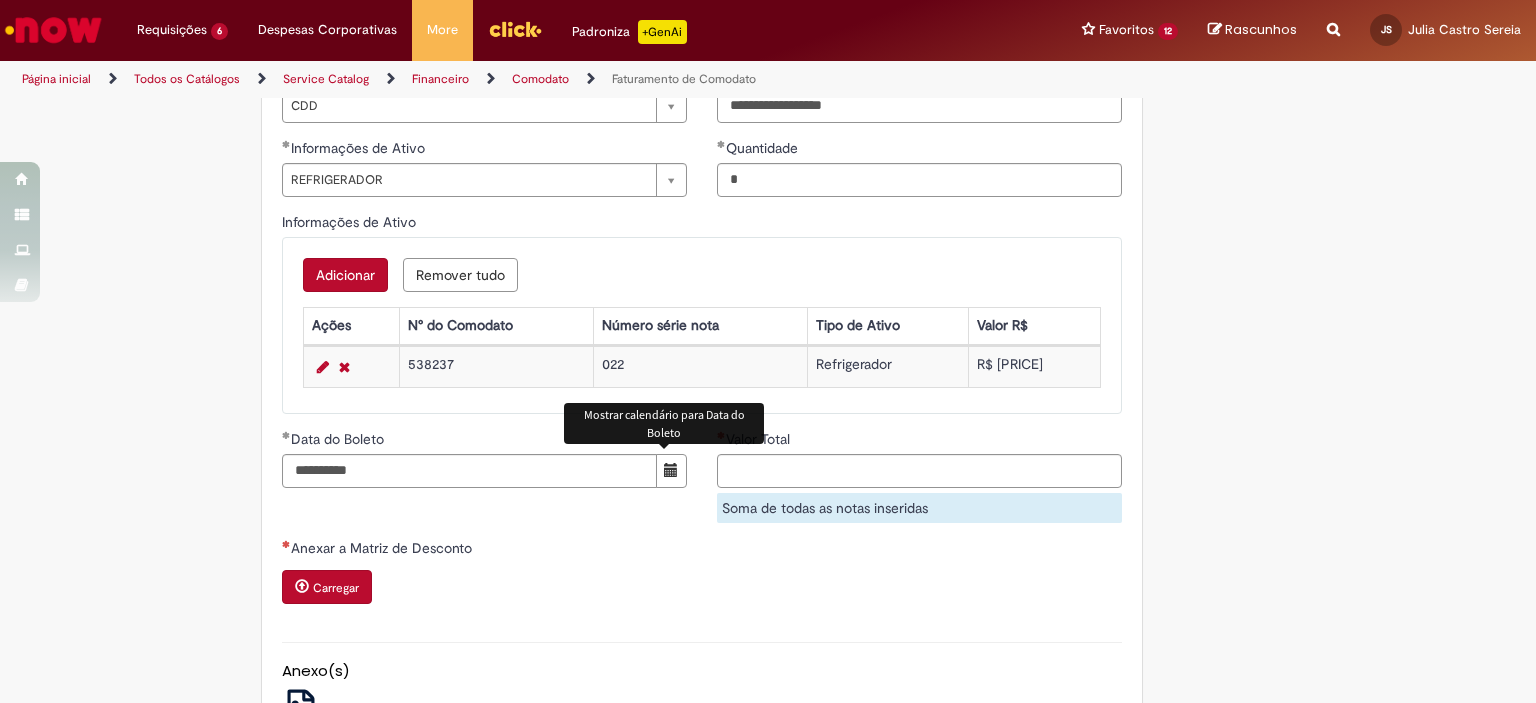 click on "Anexar a Matriz de Desconto" at bounding box center [702, 550] 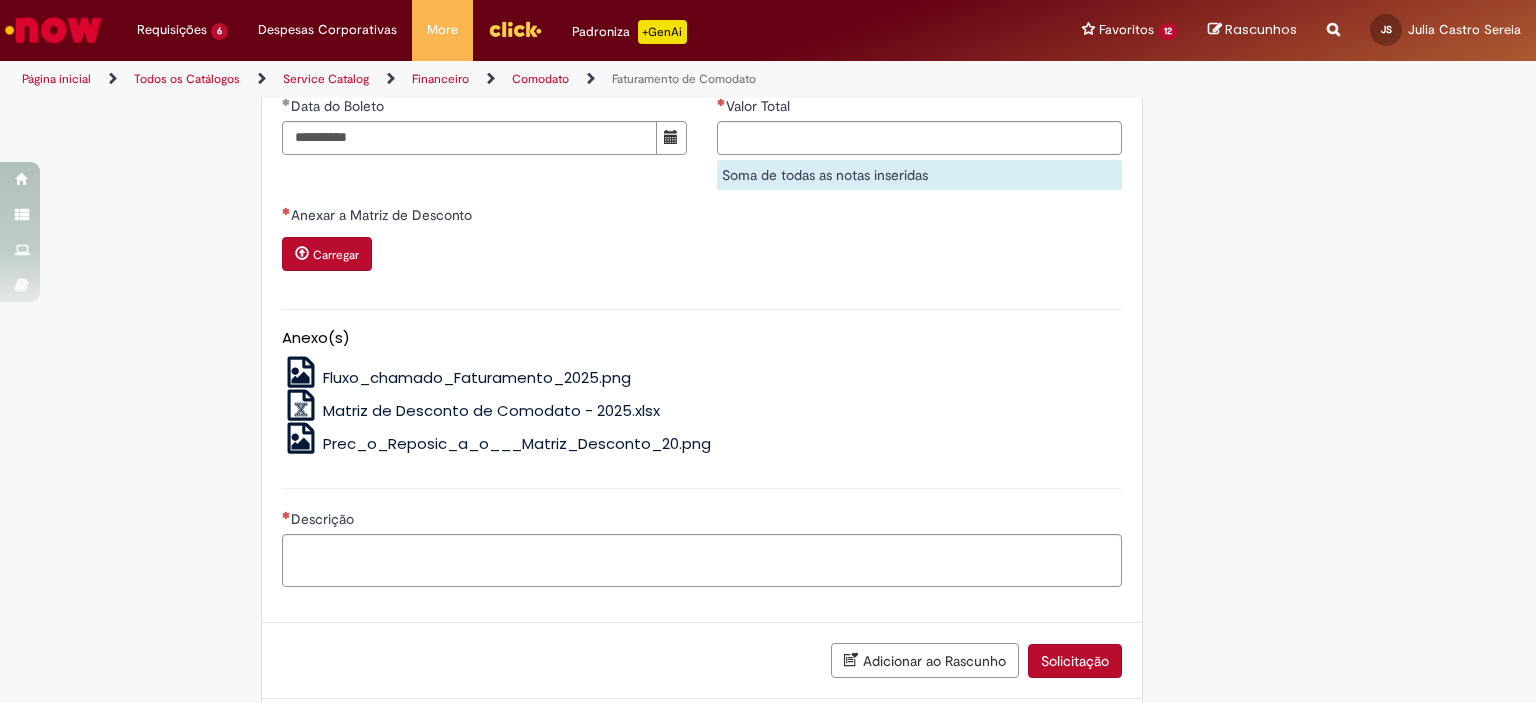 scroll, scrollTop: 1133, scrollLeft: 0, axis: vertical 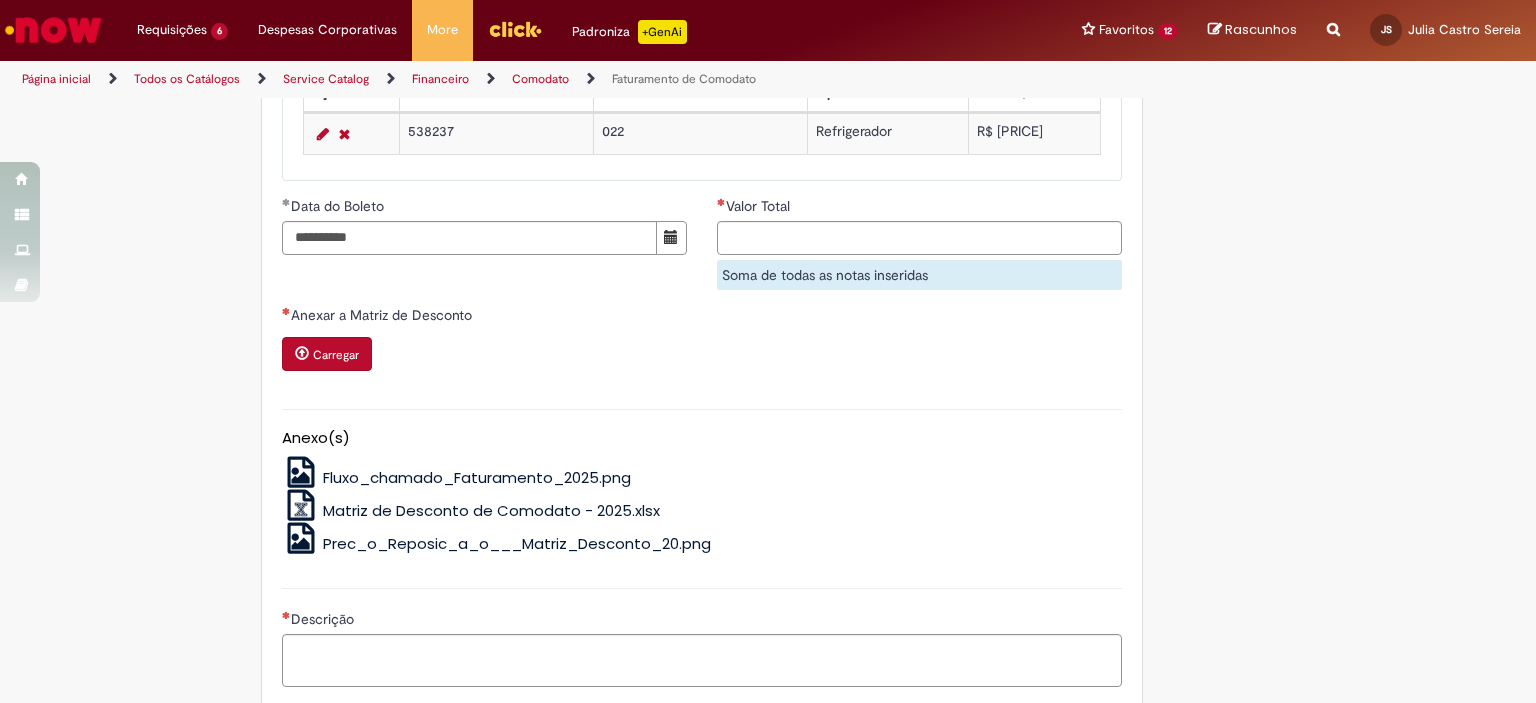 click on "Carregar" at bounding box center (327, 354) 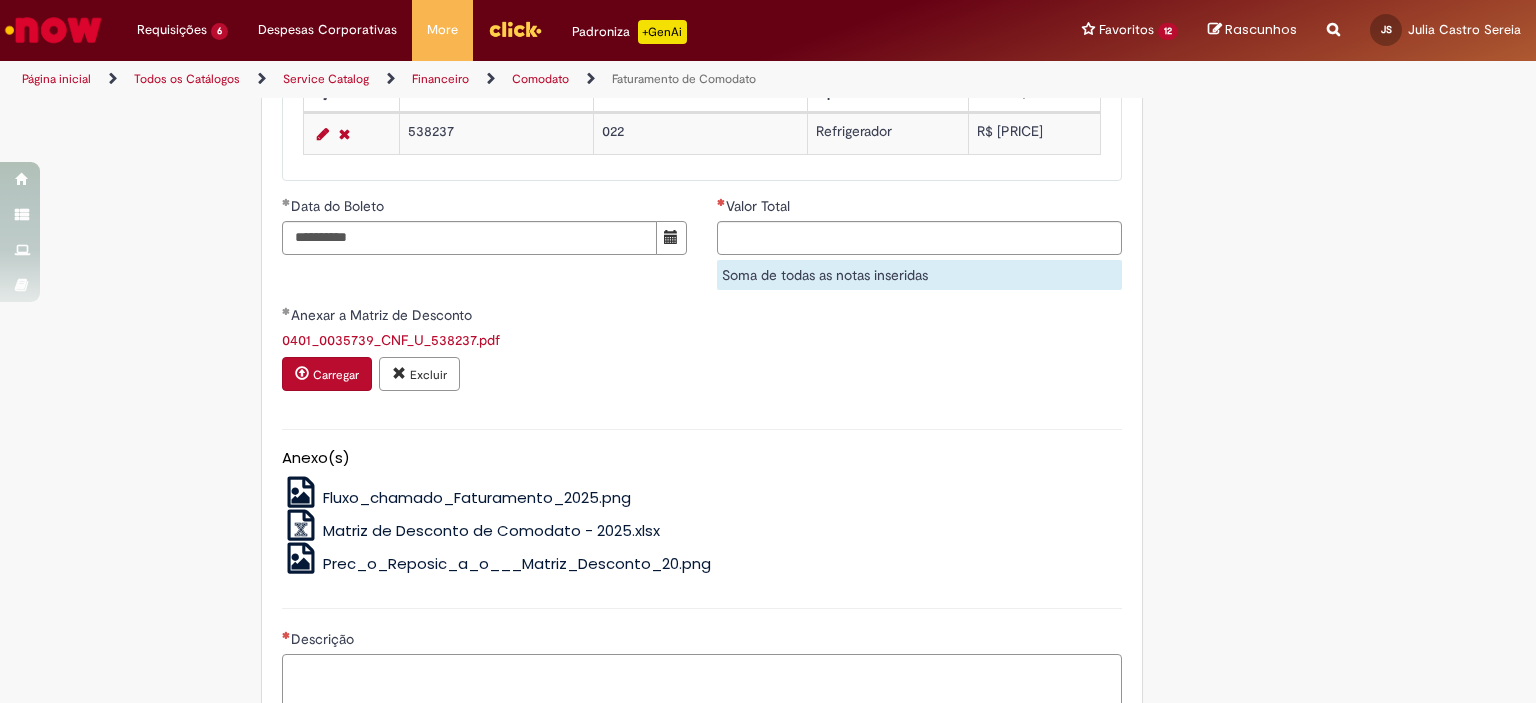click on "Descrição" at bounding box center [702, 681] 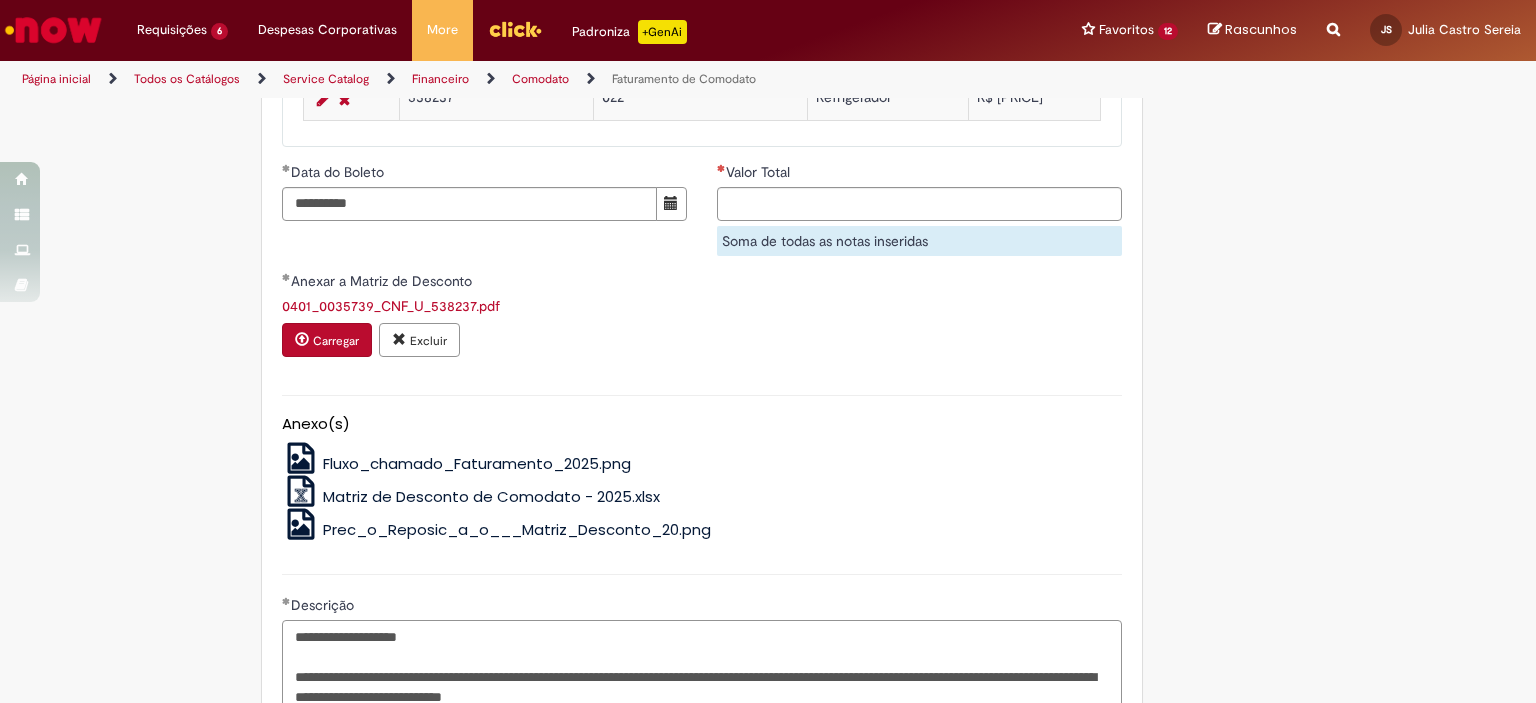 scroll, scrollTop: 1393, scrollLeft: 0, axis: vertical 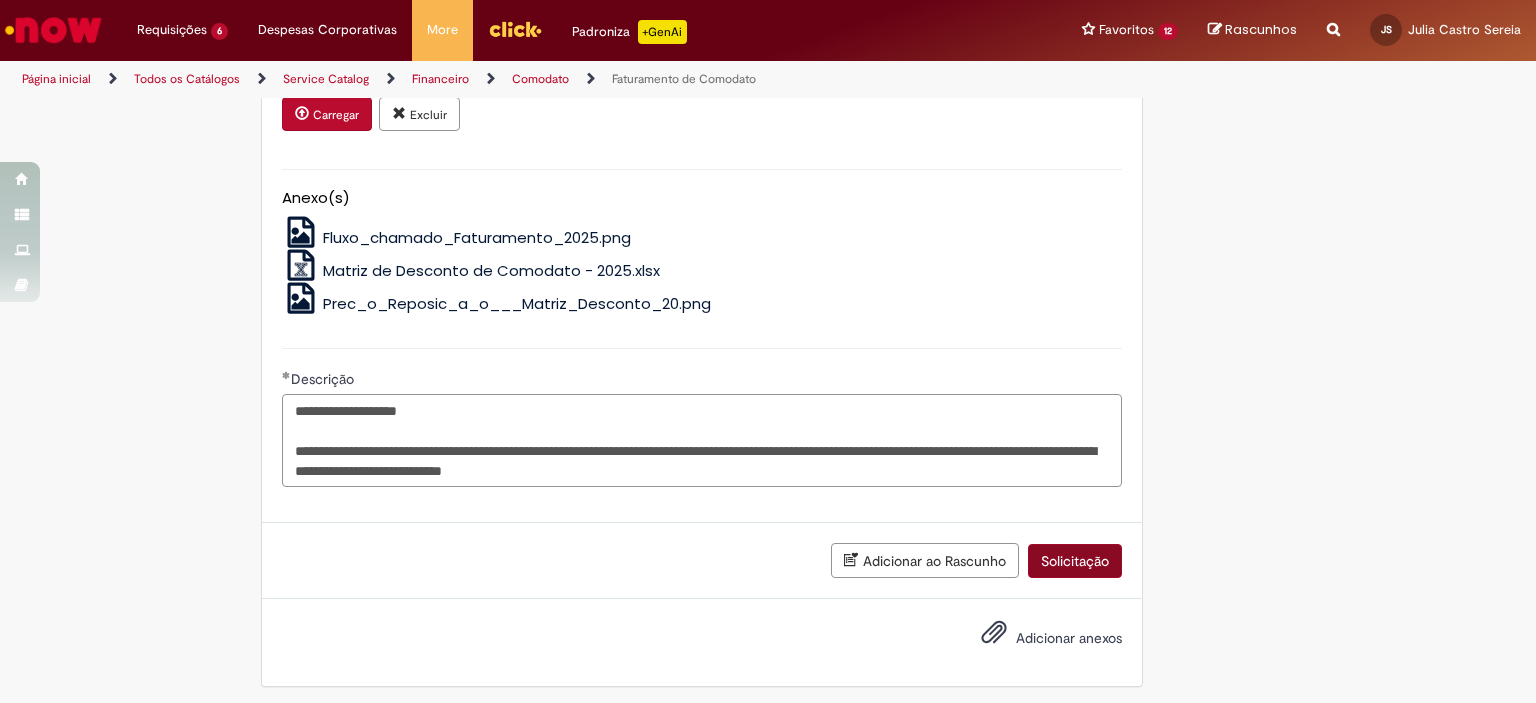 type on "**********" 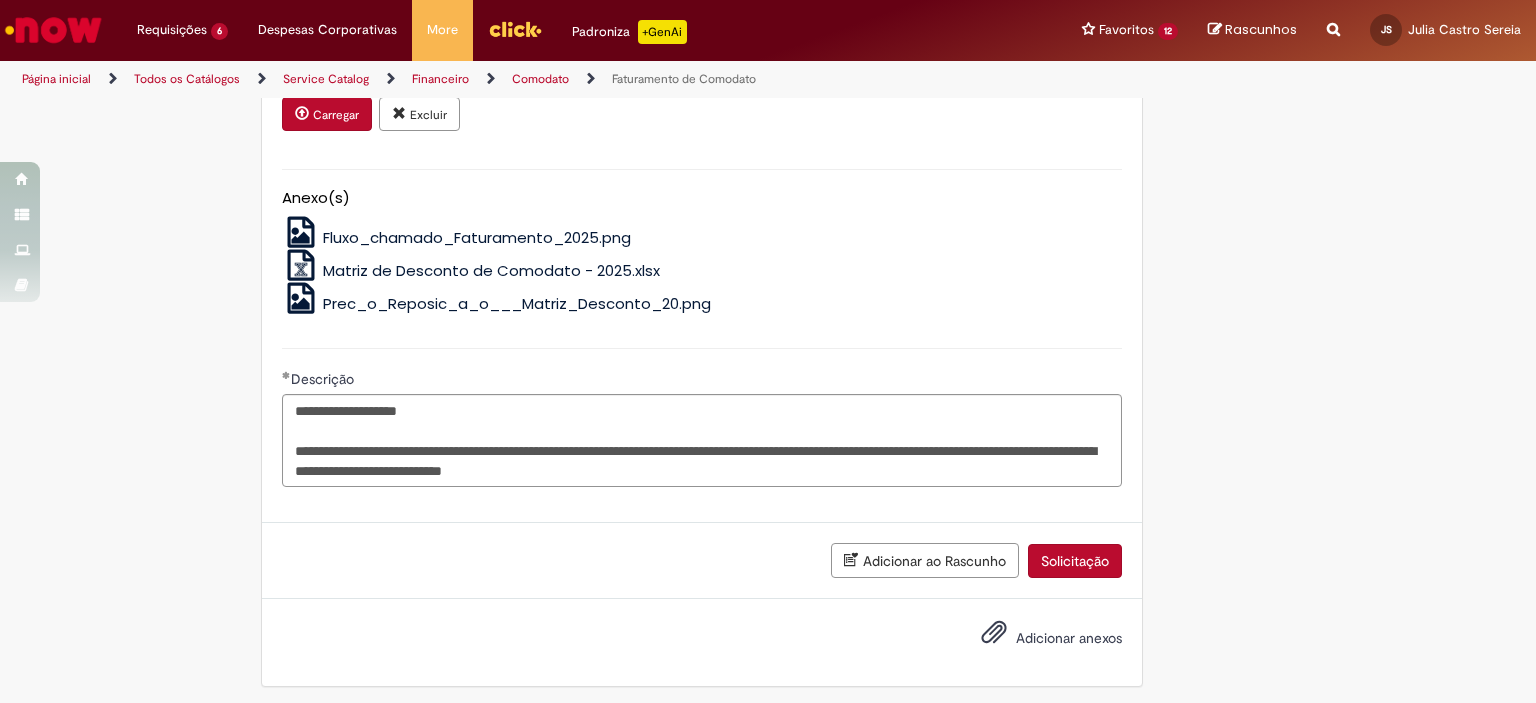 click on "Solicitação" at bounding box center [1075, 561] 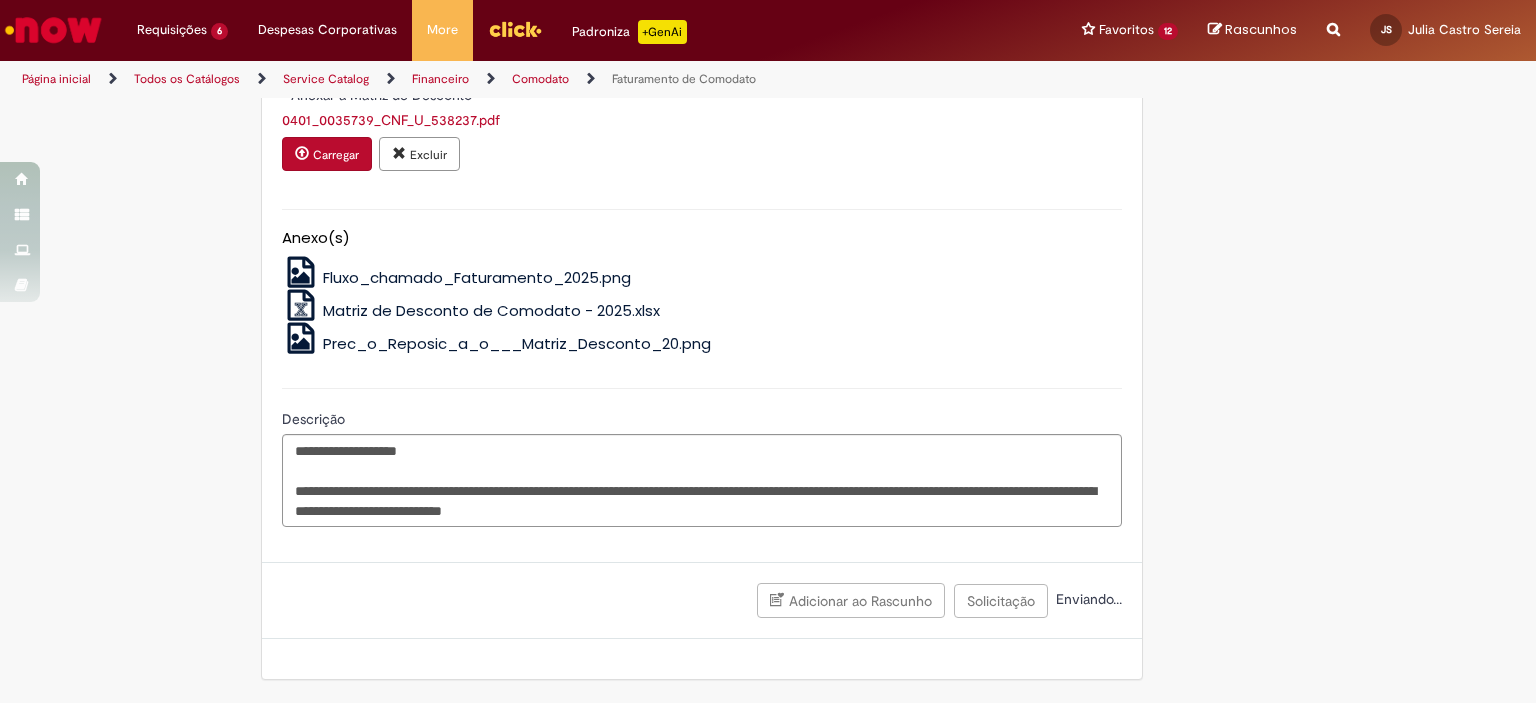 scroll, scrollTop: 968, scrollLeft: 0, axis: vertical 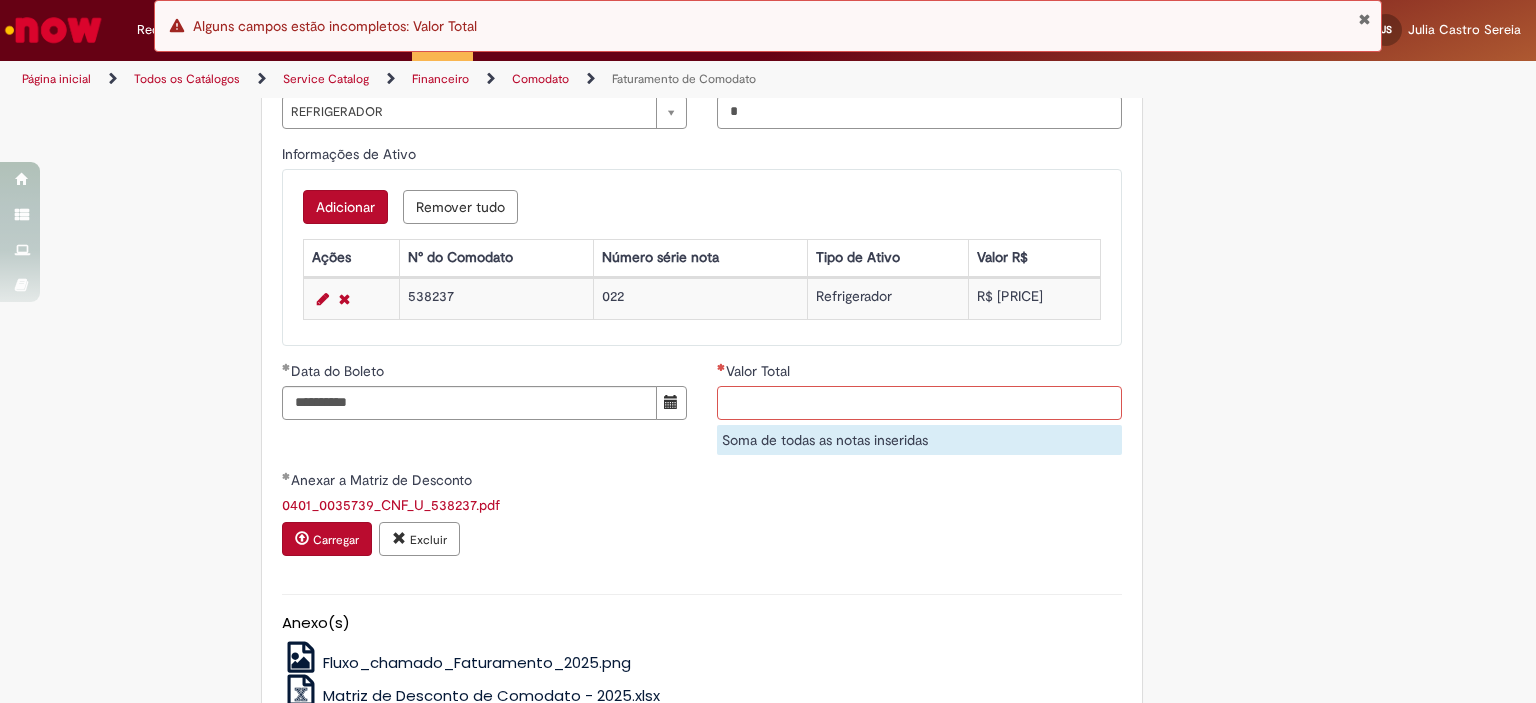 click on "Valor Total" at bounding box center [919, 403] 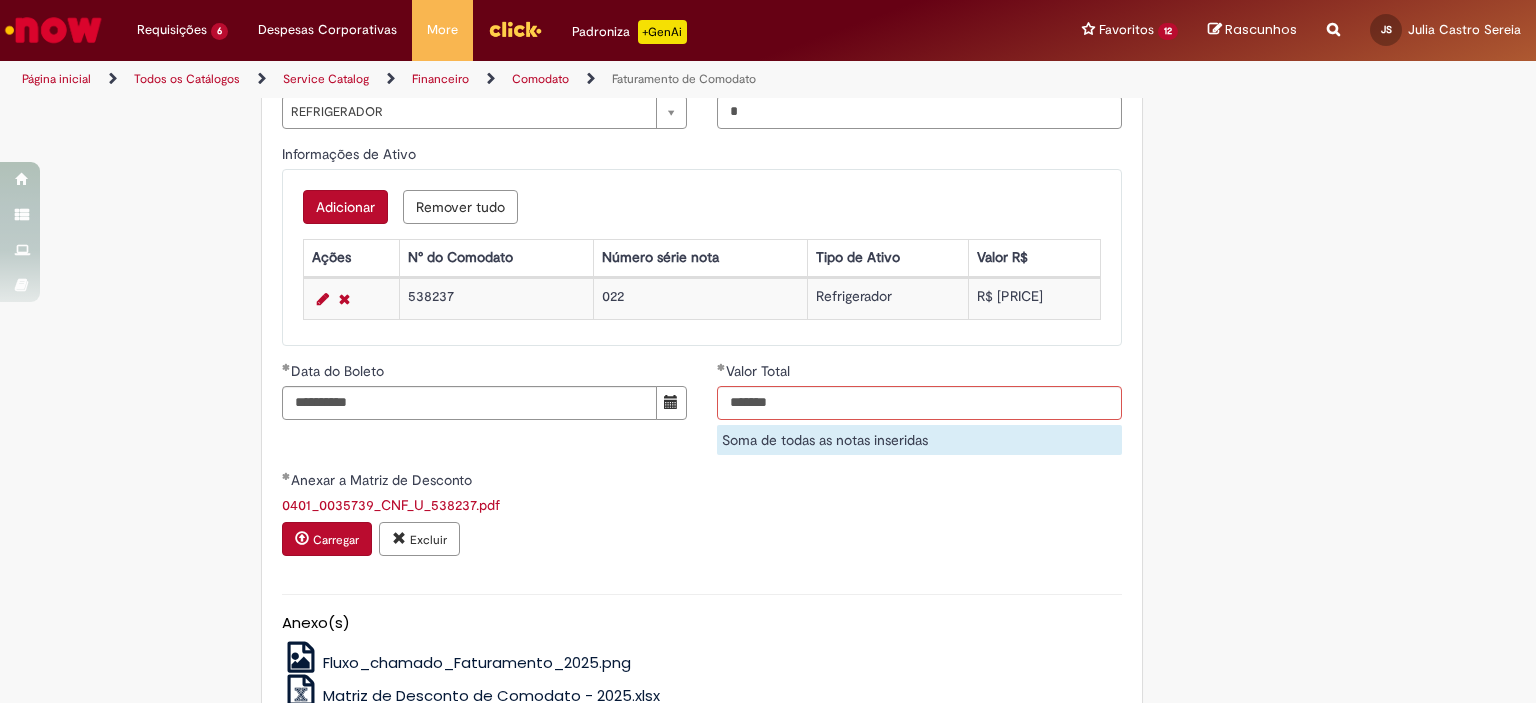 type on "**********" 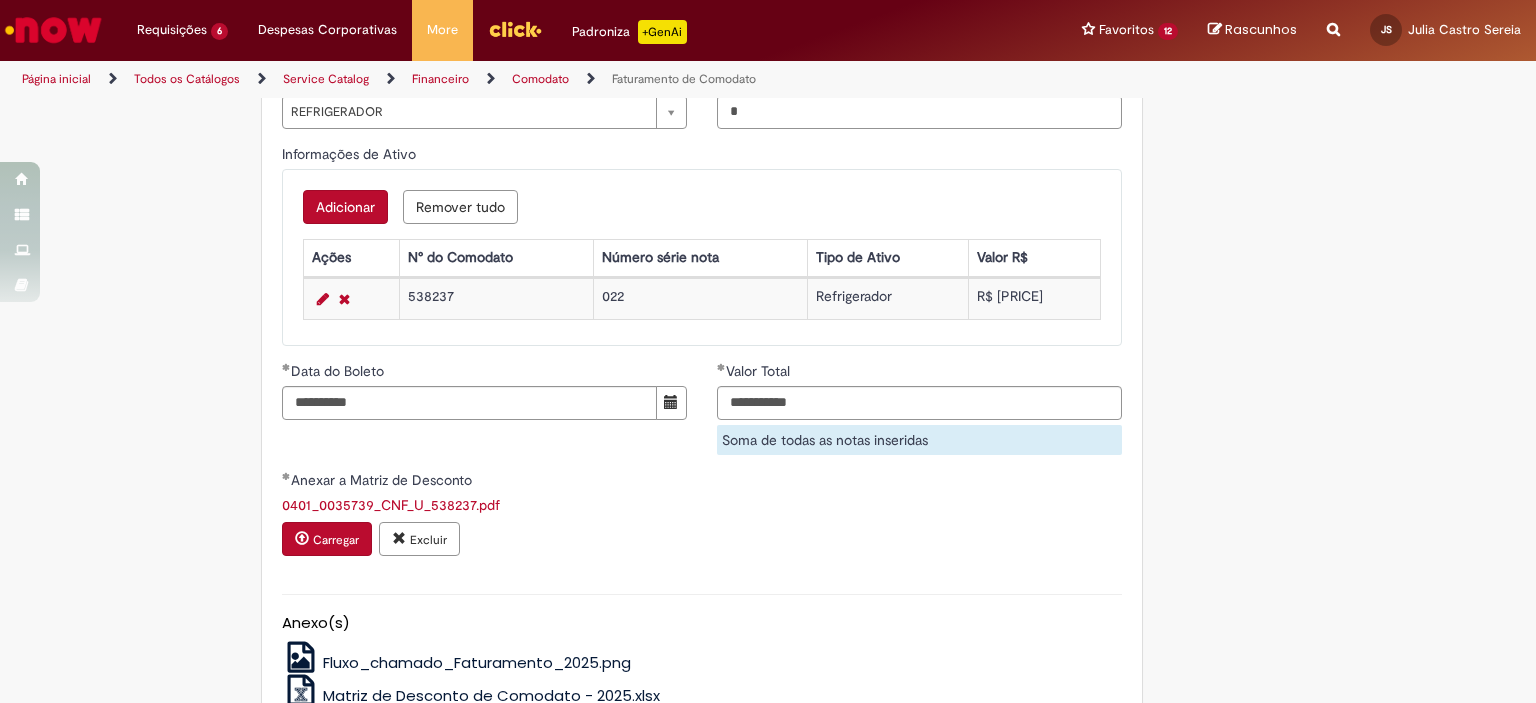 click on "0401_0035739_CNF_U_538237.pdf
Carregar
Excluir" at bounding box center (702, 527) 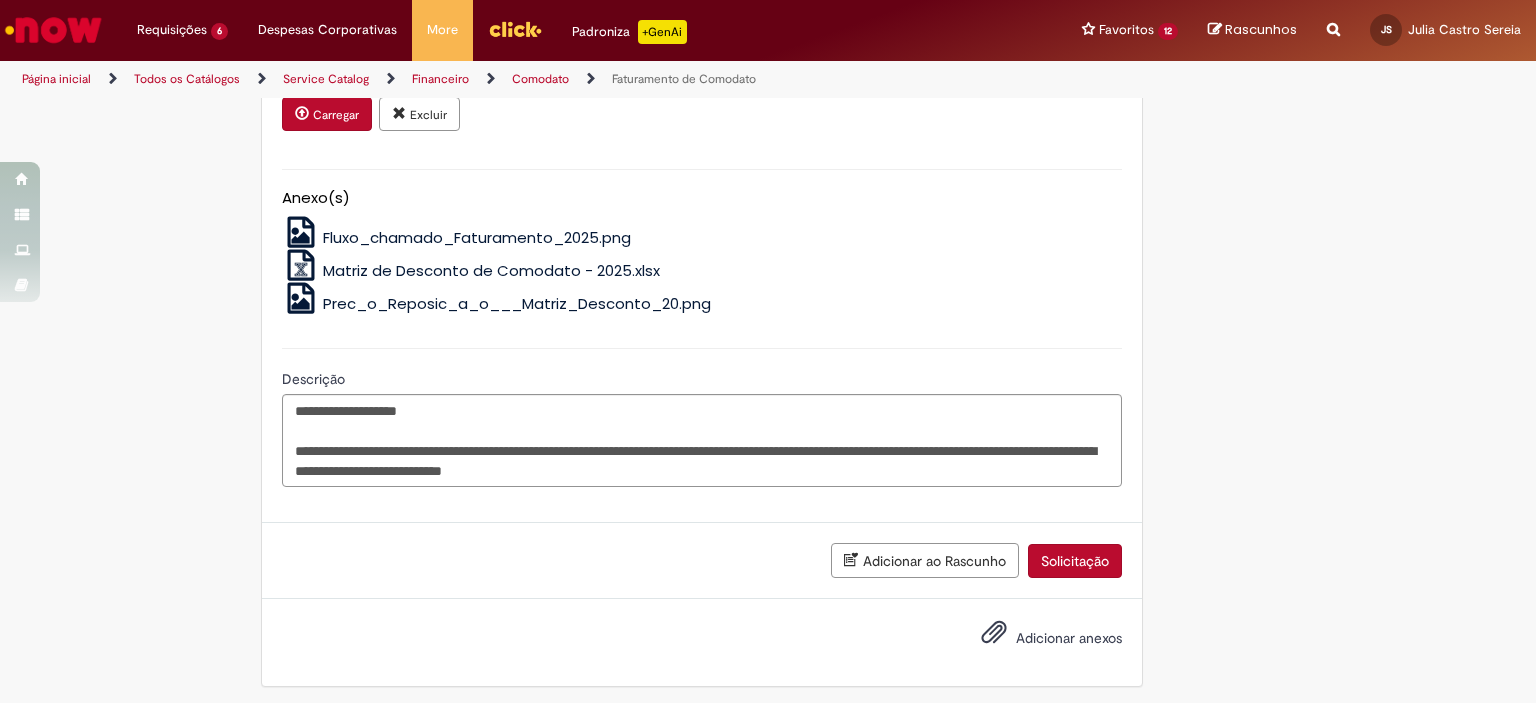 click on "Solicitação" at bounding box center (1075, 561) 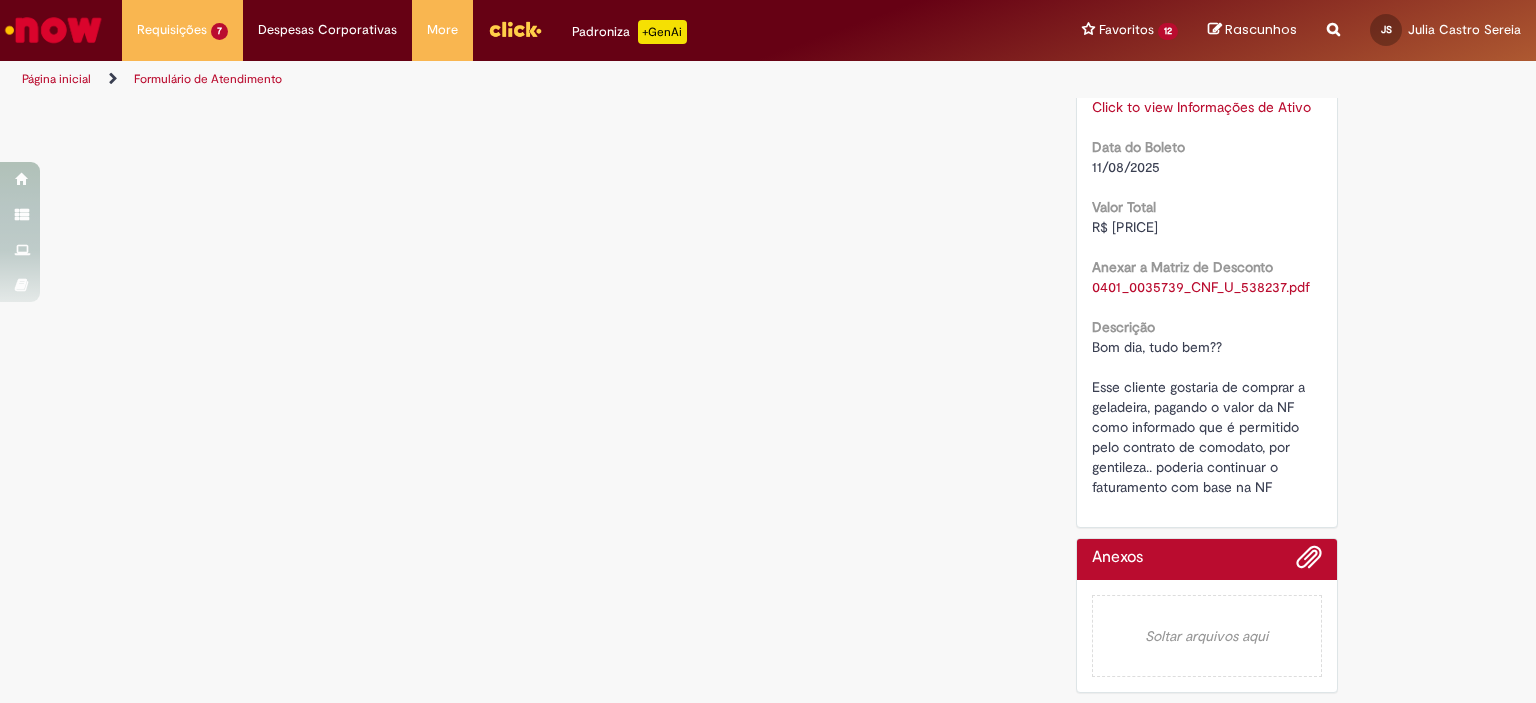 scroll, scrollTop: 0, scrollLeft: 0, axis: both 